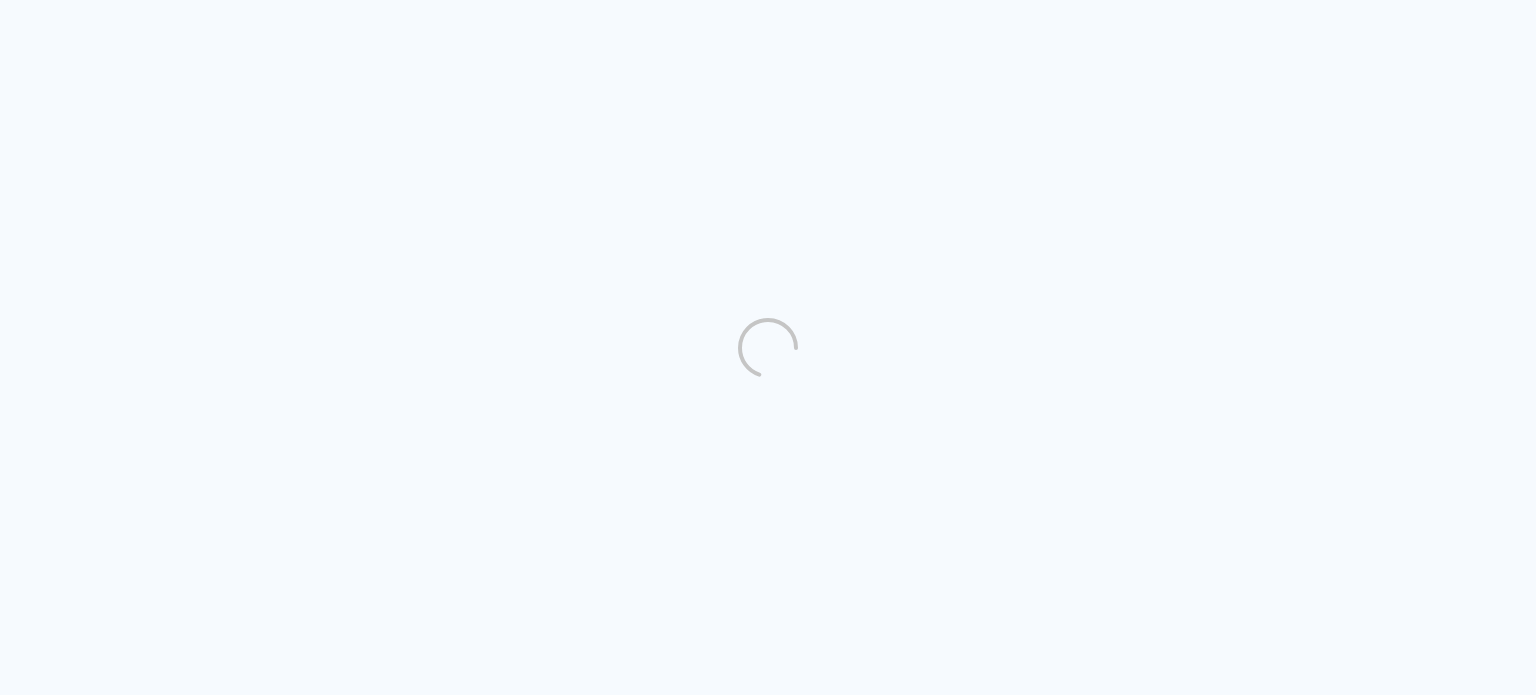scroll, scrollTop: 0, scrollLeft: 0, axis: both 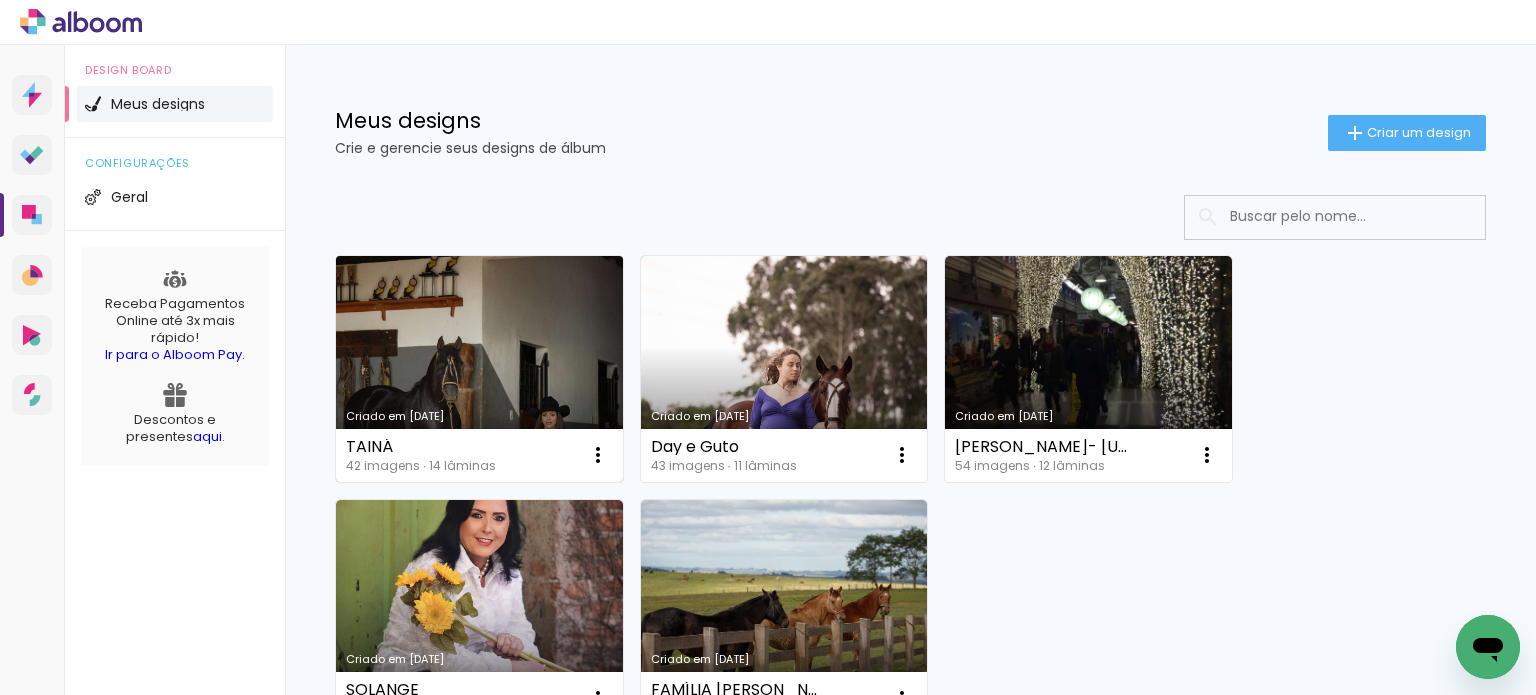 click on "Criado em [DATE]" at bounding box center [479, 369] 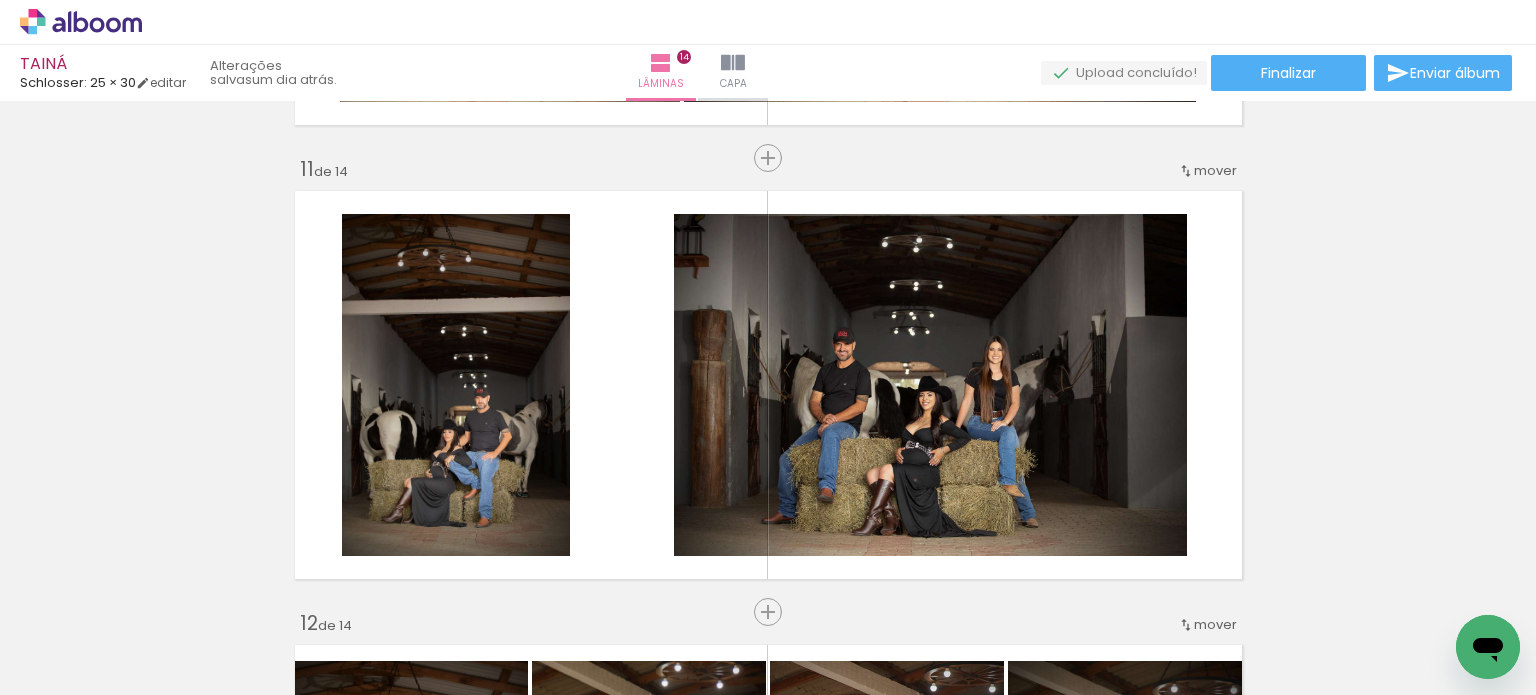 scroll, scrollTop: 4500, scrollLeft: 0, axis: vertical 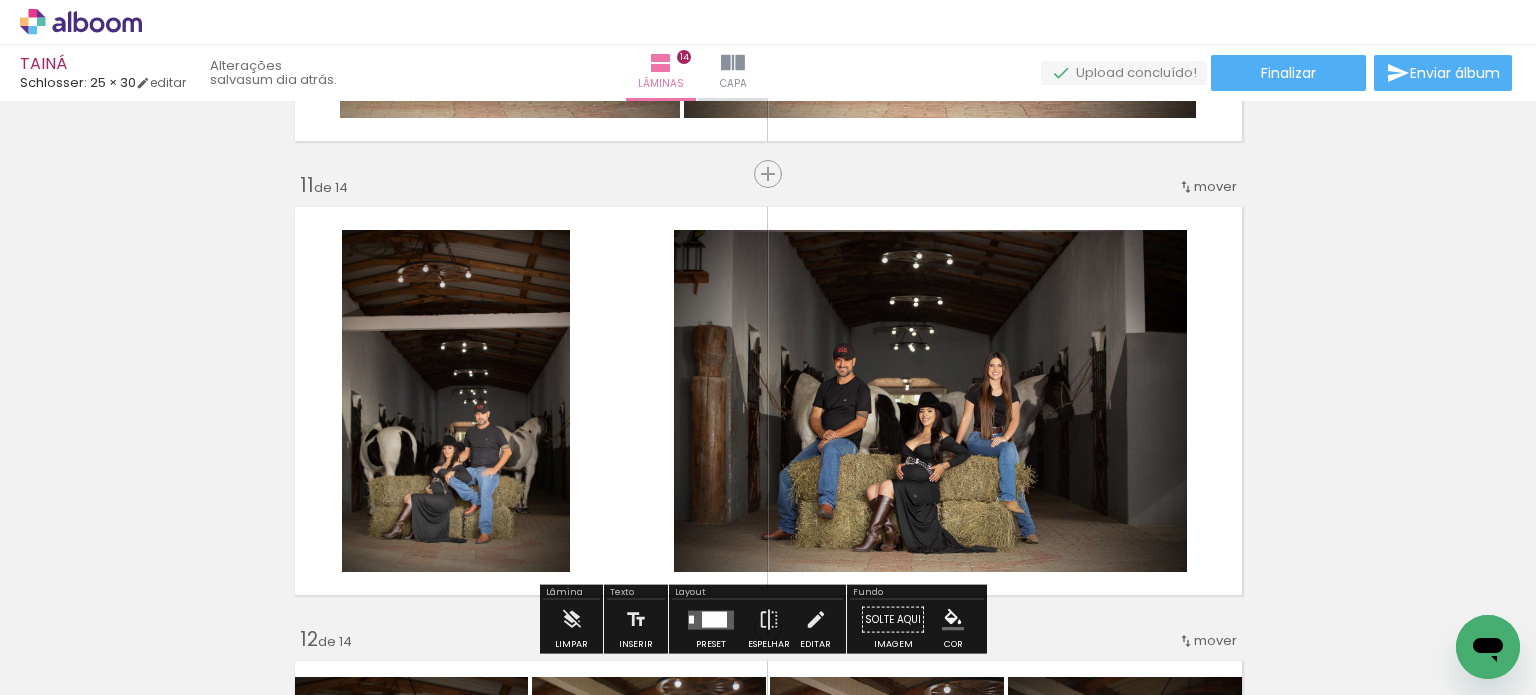 click on "Adicionar
Fotos" at bounding box center (71, 668) 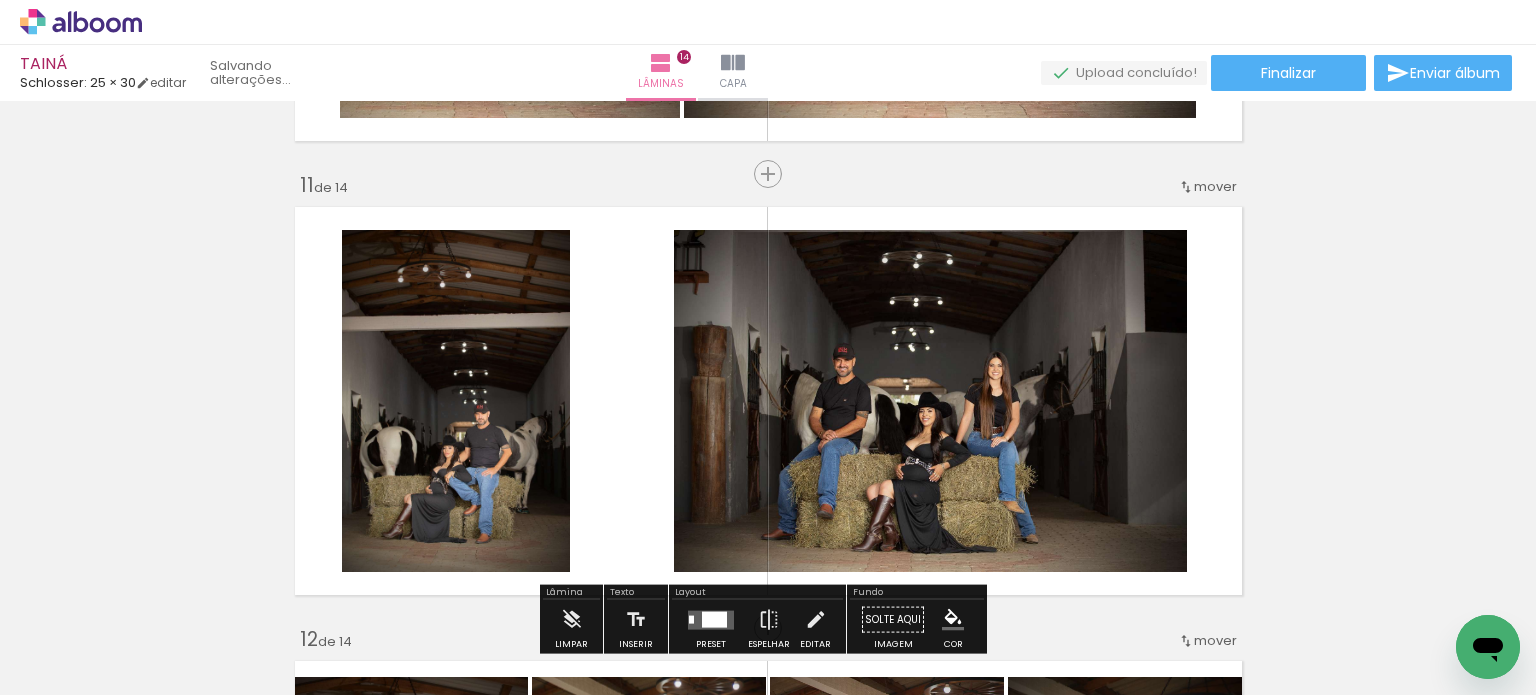 scroll, scrollTop: 0, scrollLeft: 0, axis: both 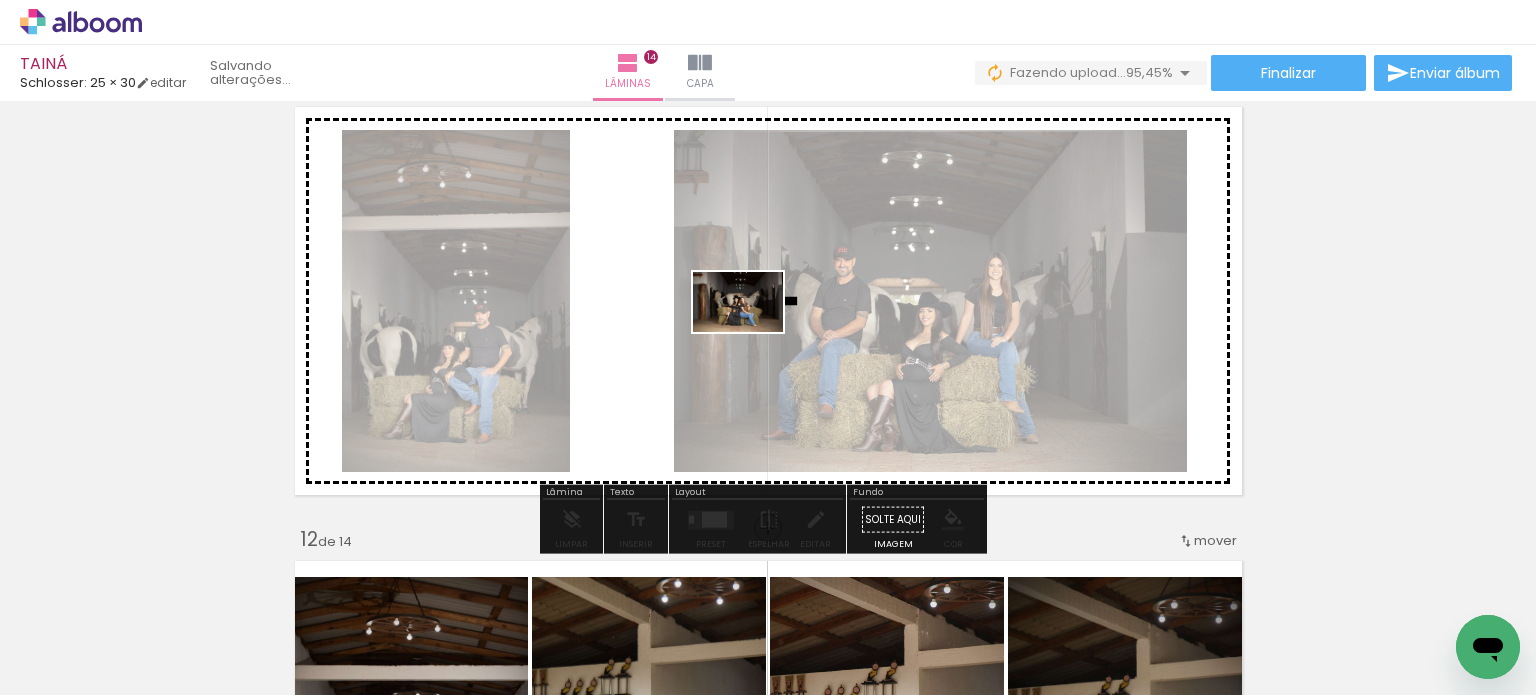 drag, startPoint x: 1347, startPoint y: 648, endPoint x: 753, endPoint y: 332, distance: 672.8239 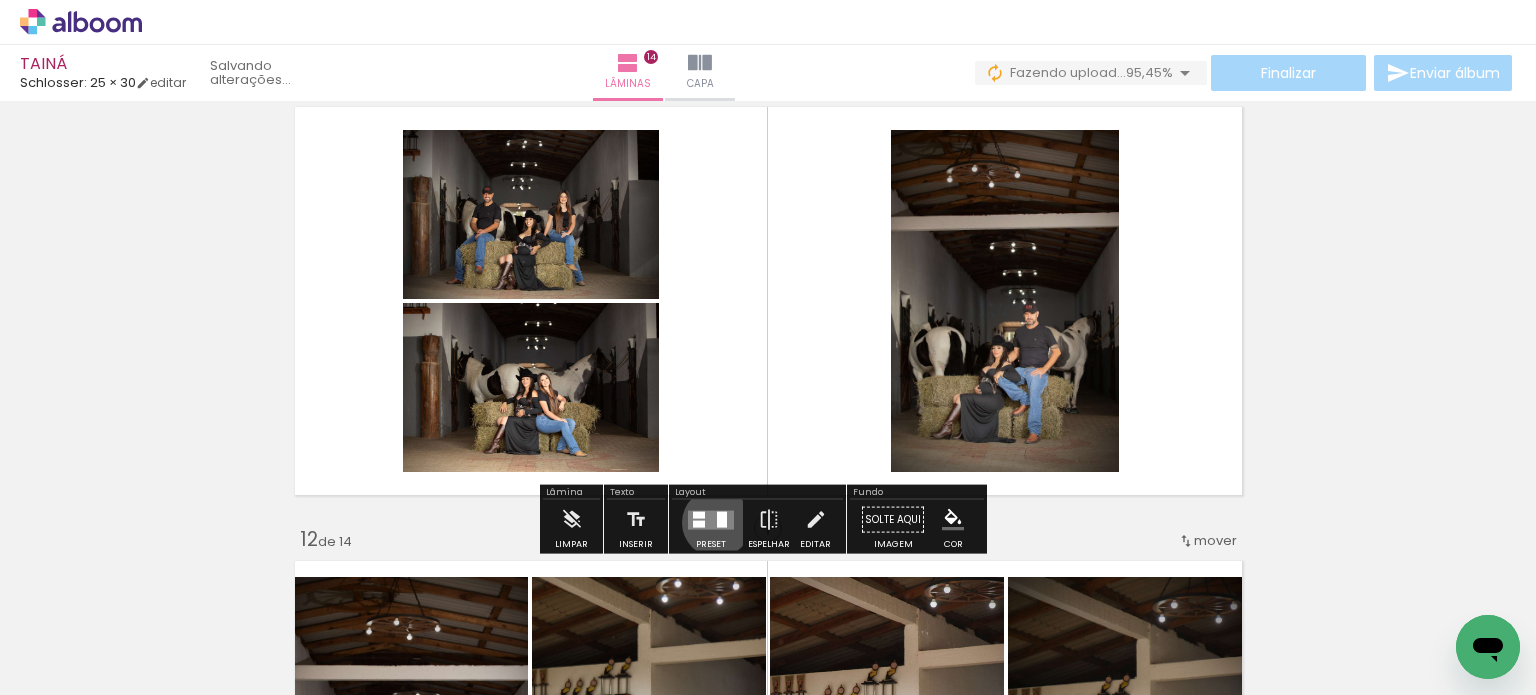 click at bounding box center (722, 519) 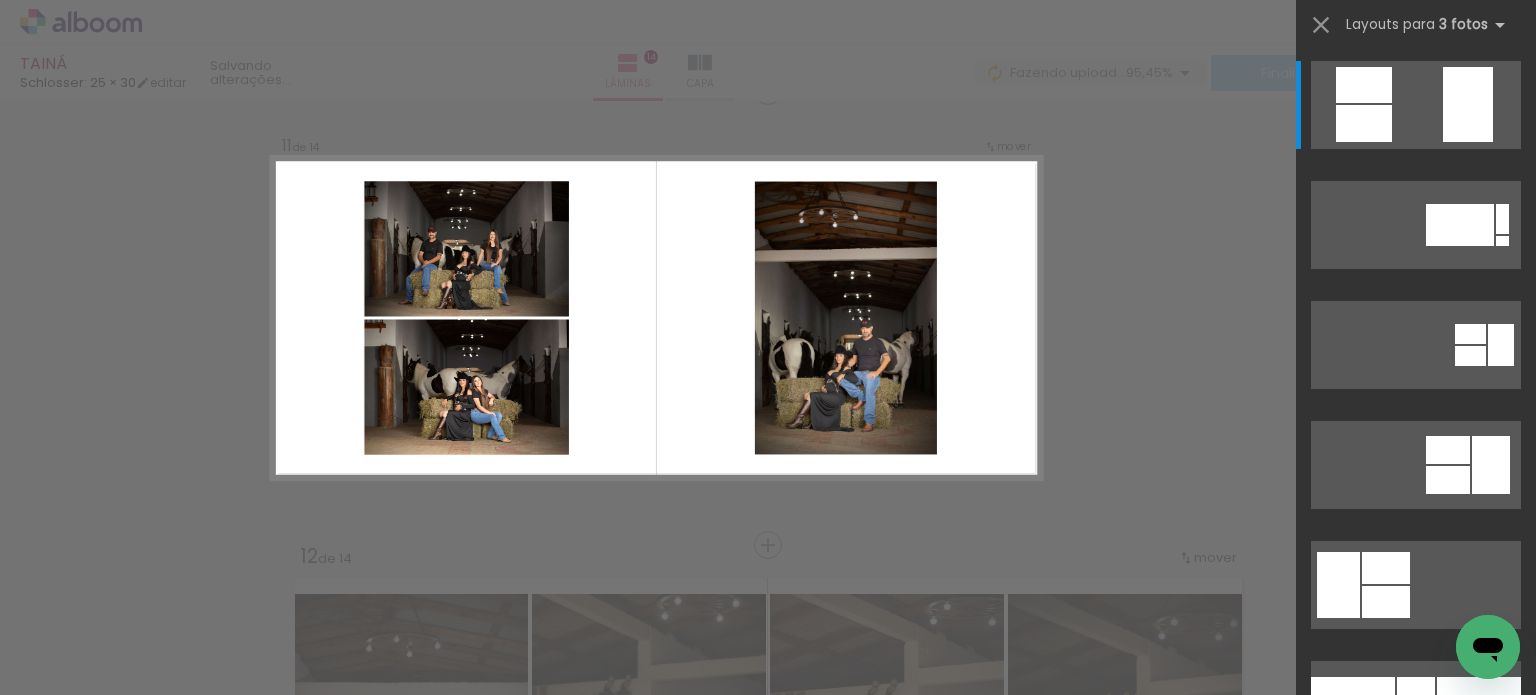 scroll, scrollTop: 4565, scrollLeft: 0, axis: vertical 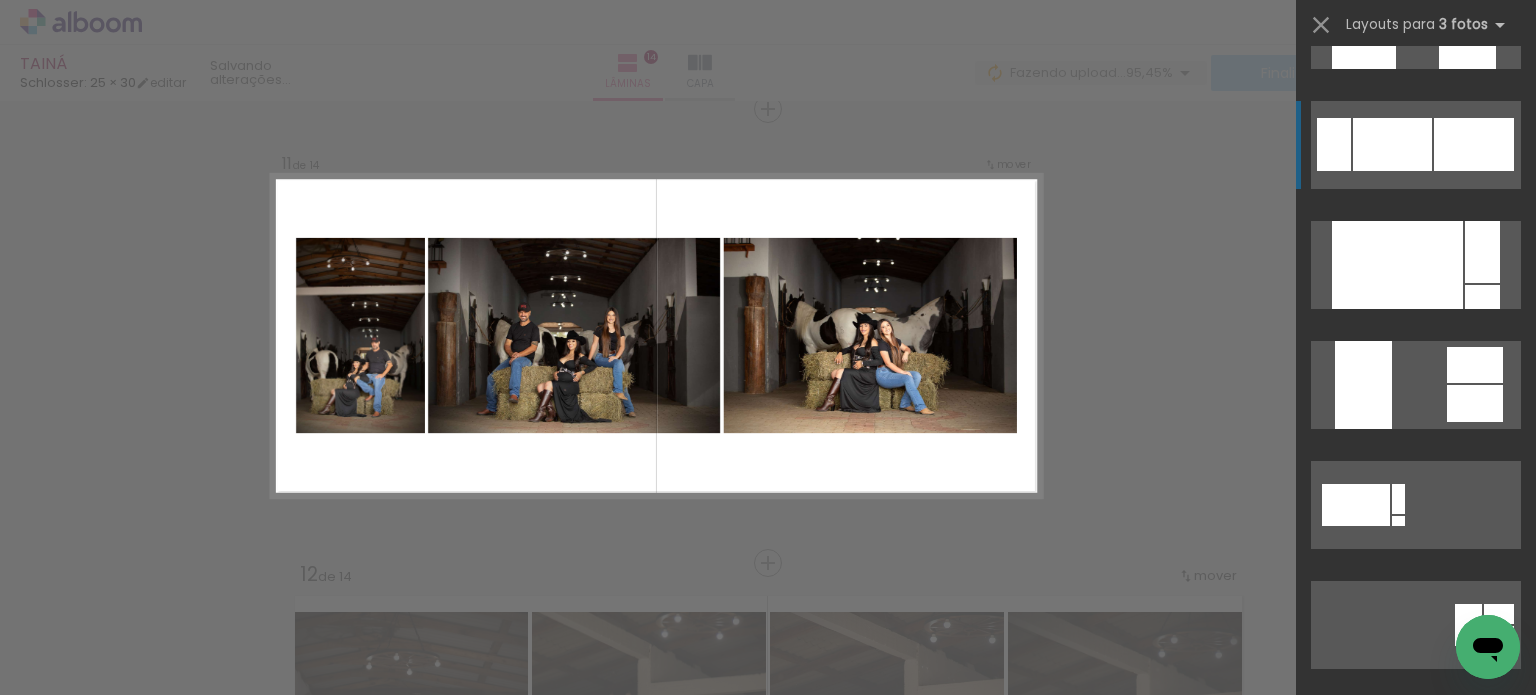 click at bounding box center (1415, 864) 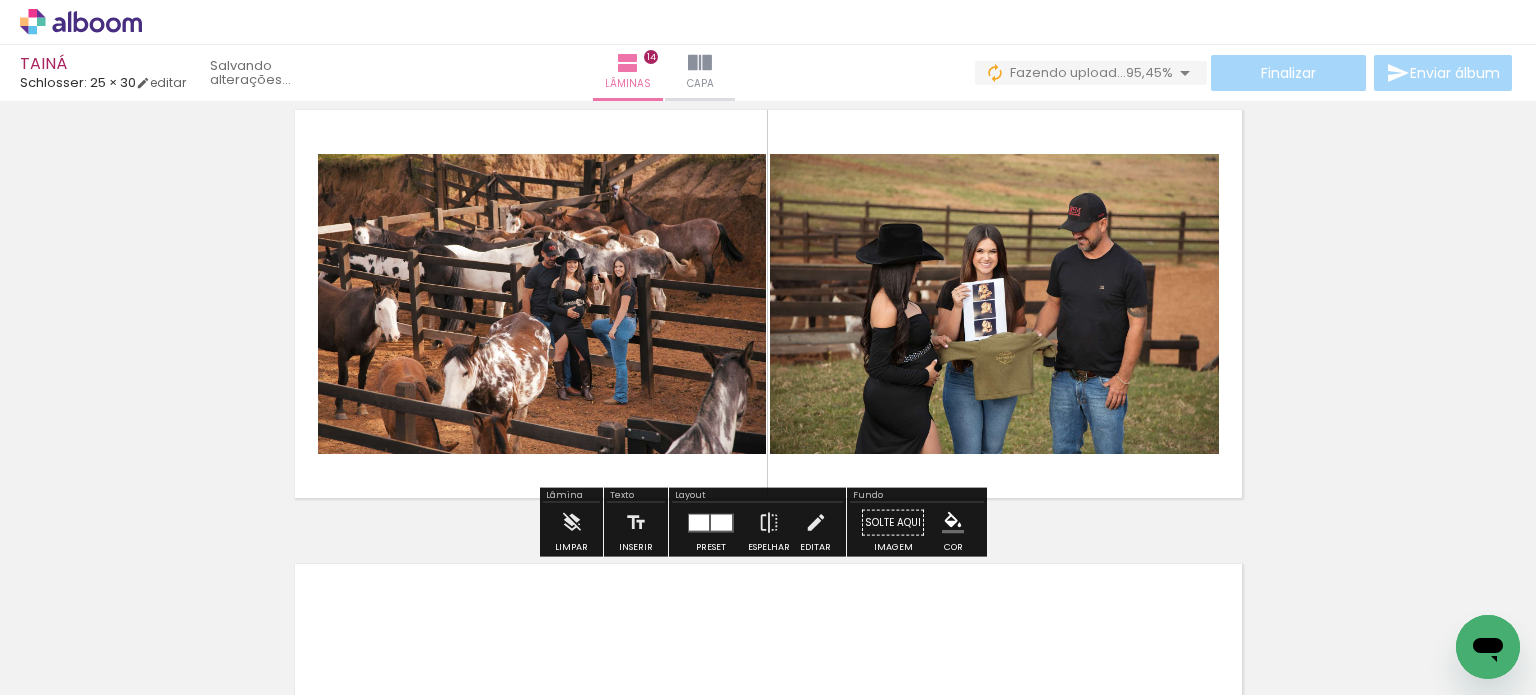 scroll, scrollTop: 5965, scrollLeft: 0, axis: vertical 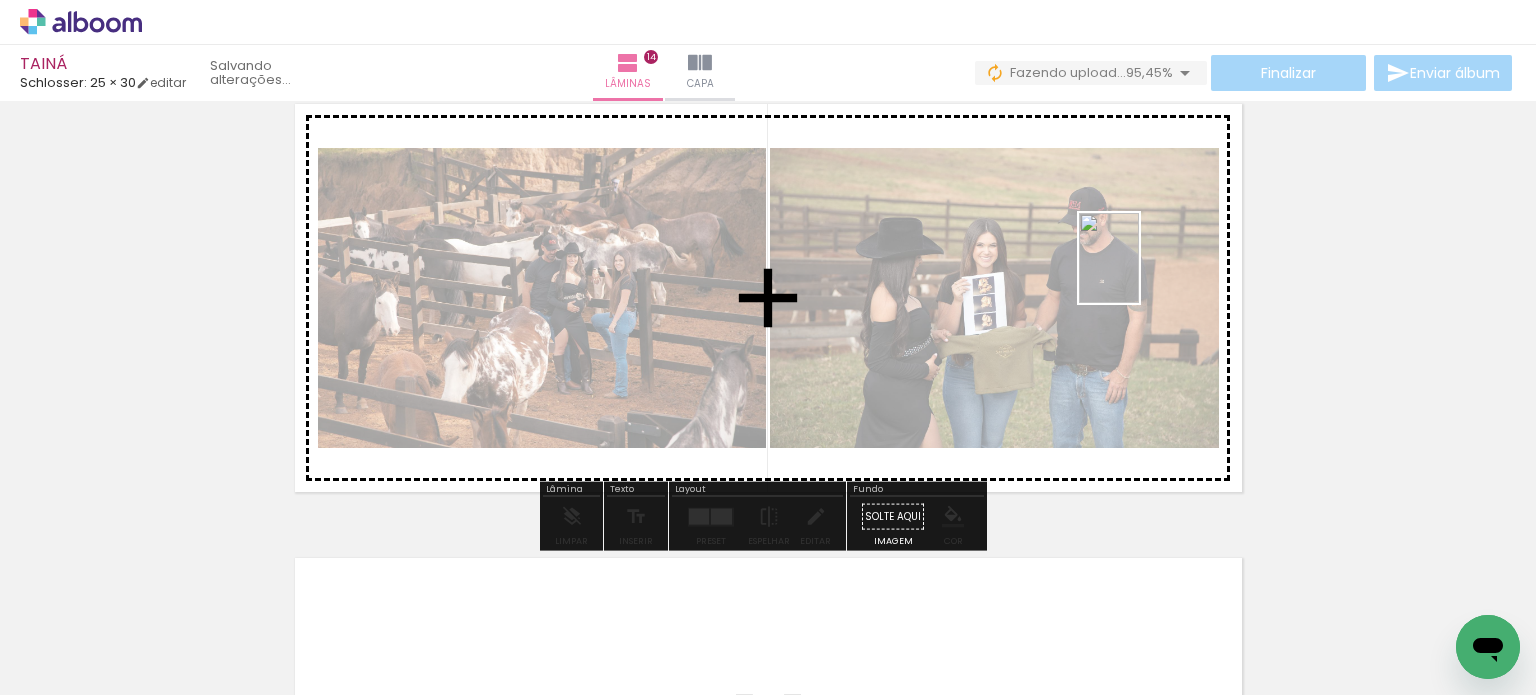 drag, startPoint x: 1450, startPoint y: 591, endPoint x: 1139, endPoint y: 273, distance: 444.7977 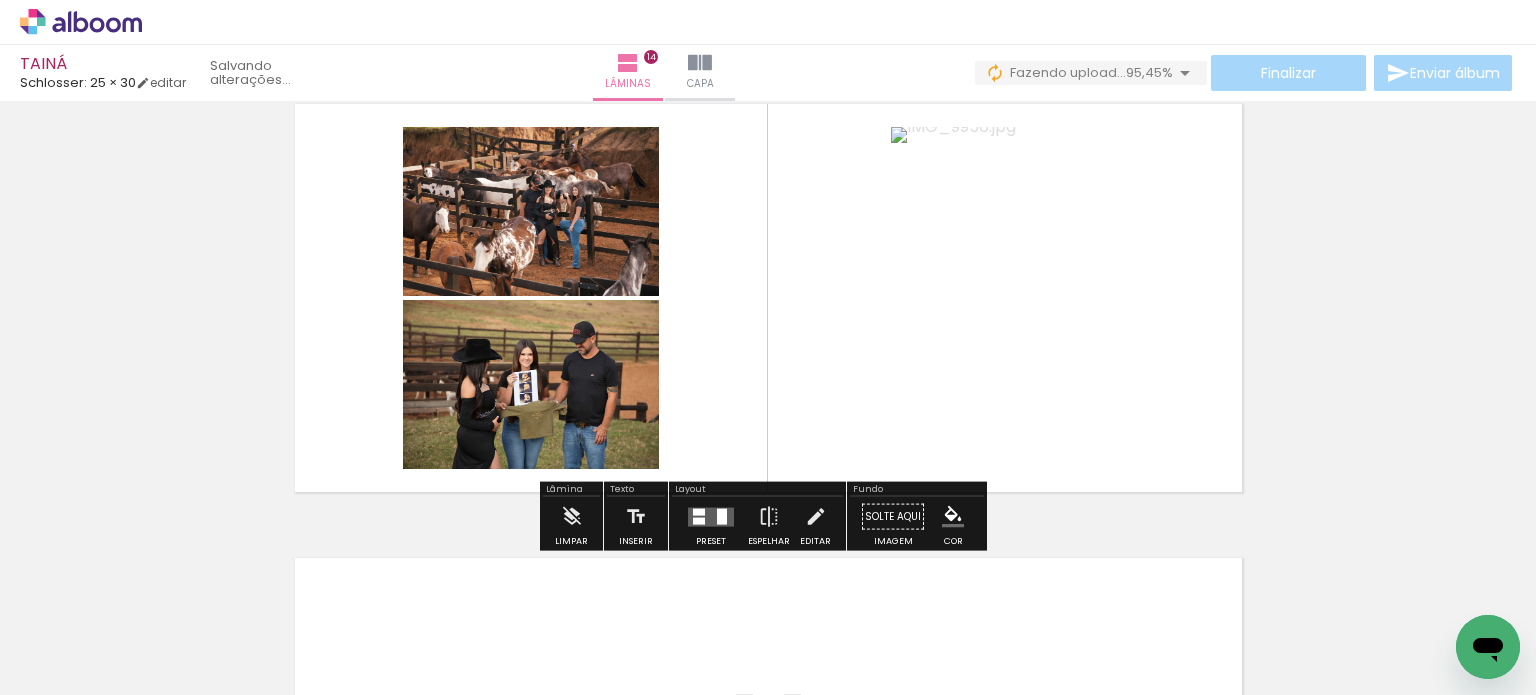 click on "Preset" at bounding box center (711, 522) 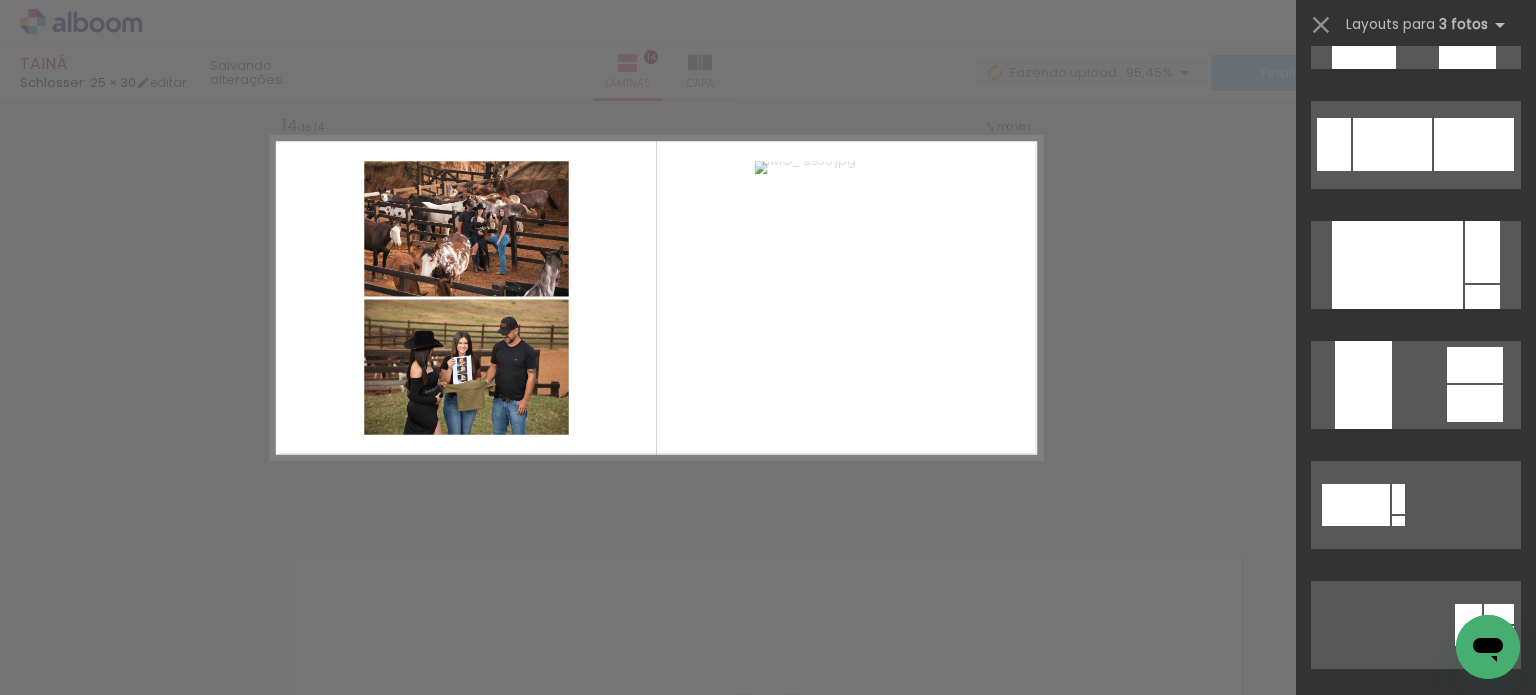 scroll, scrollTop: 0, scrollLeft: 0, axis: both 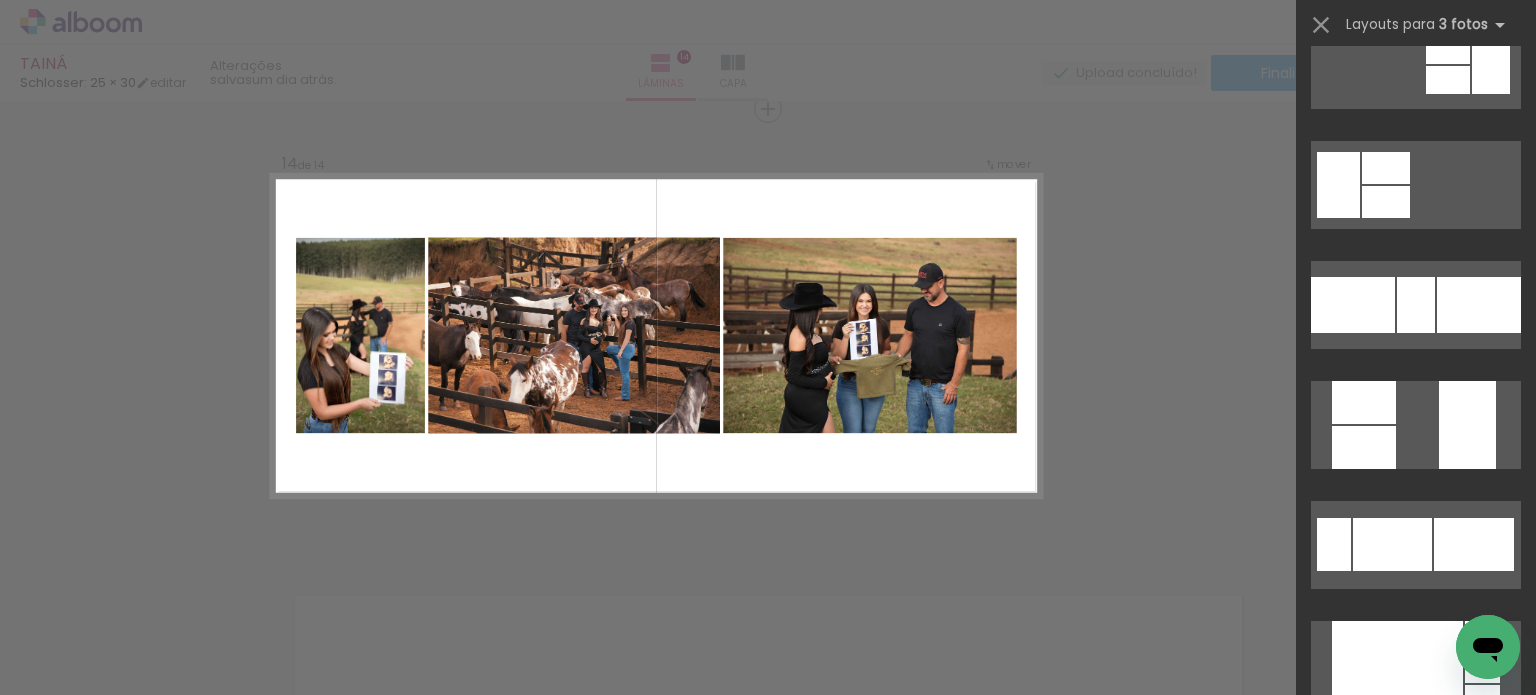 click at bounding box center [1416, 305] 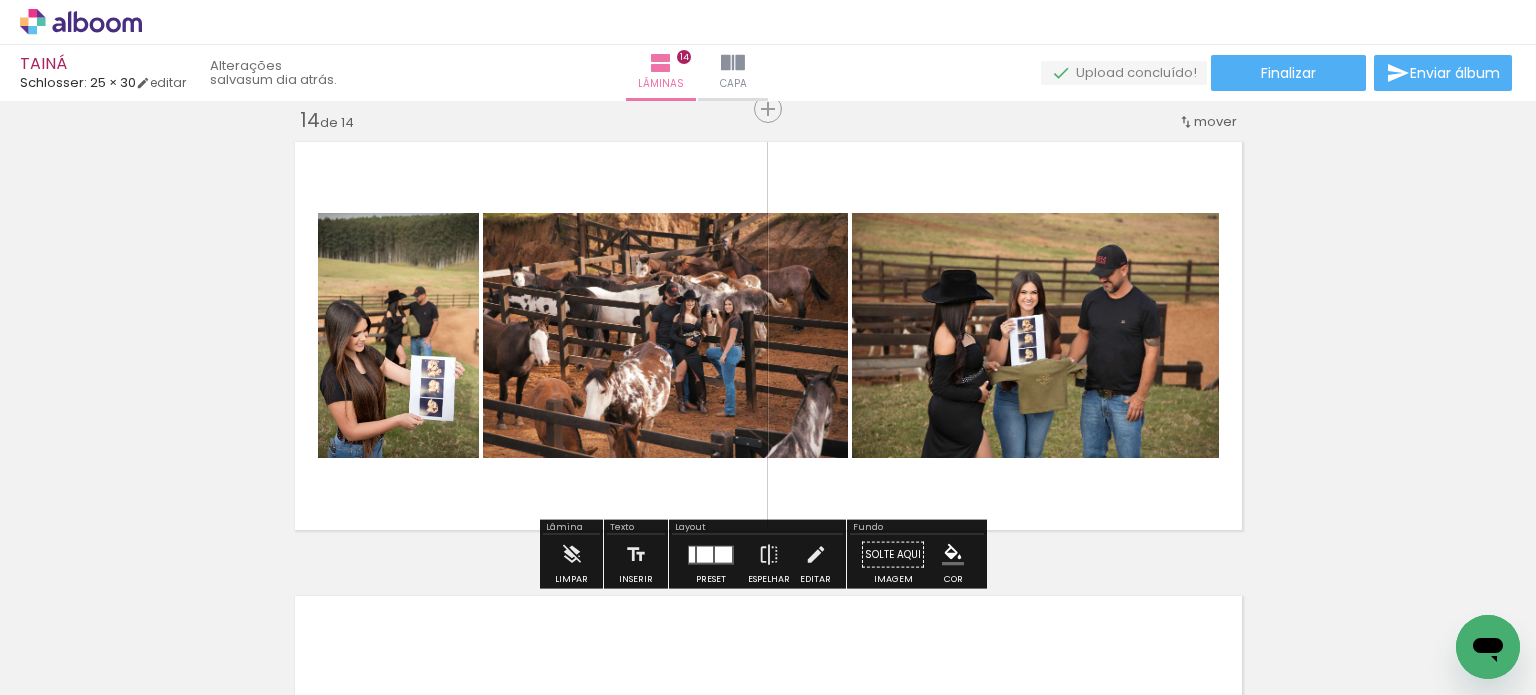 click at bounding box center (705, 554) 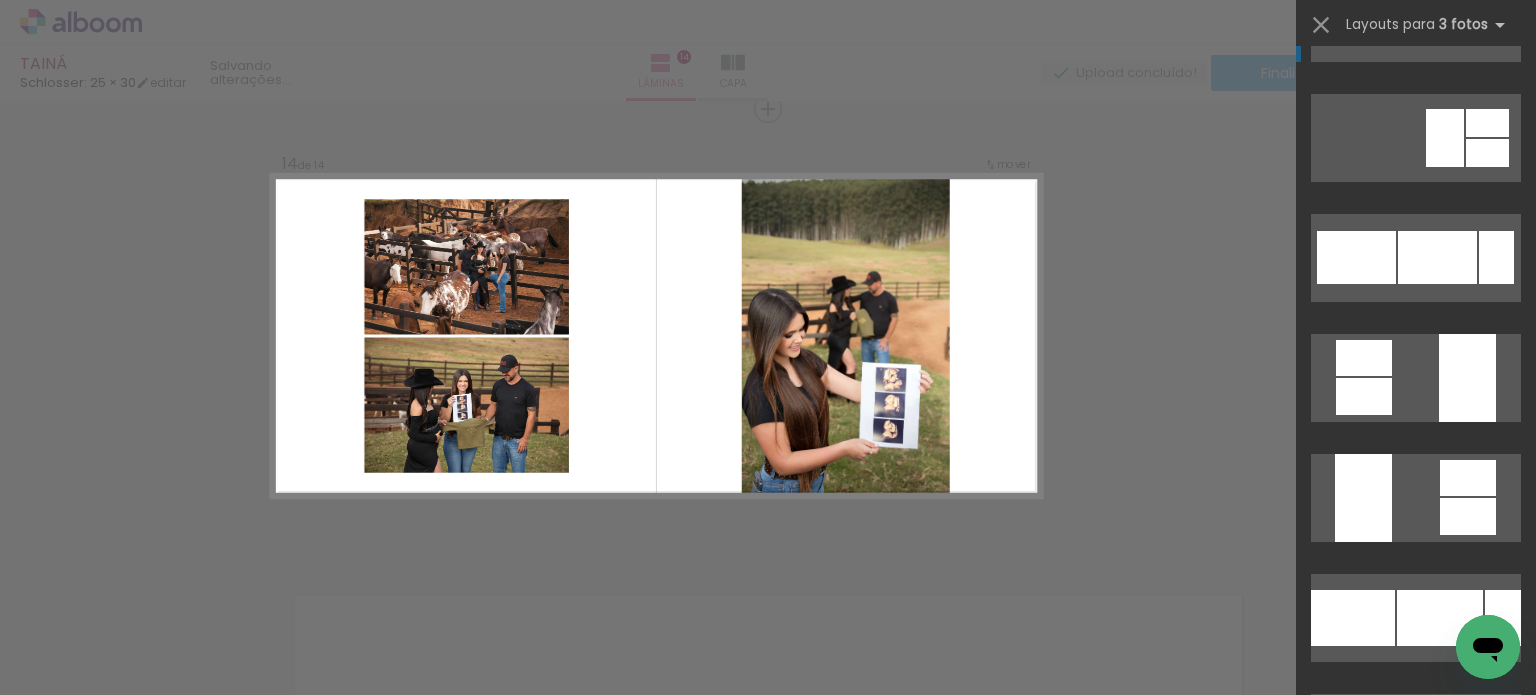 scroll, scrollTop: 2140, scrollLeft: 0, axis: vertical 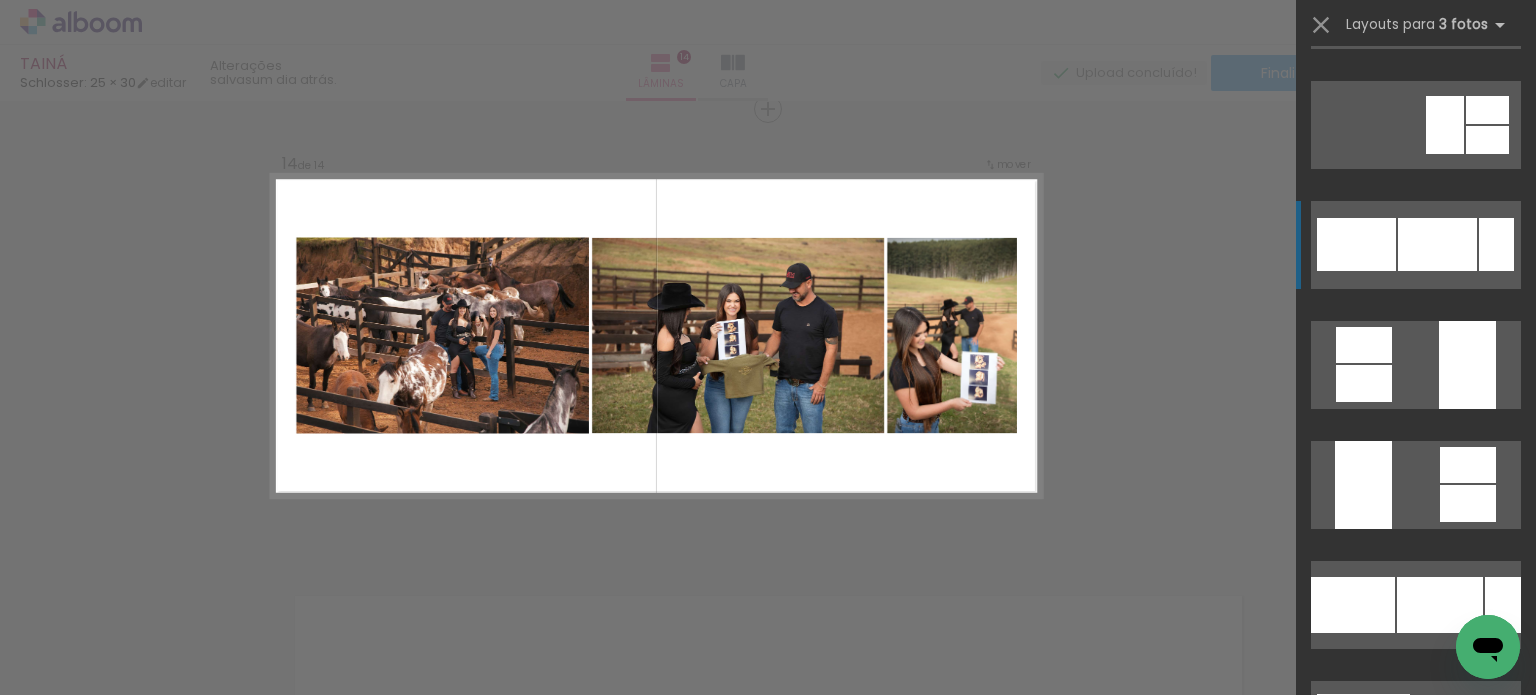 click at bounding box center (1416, 245) 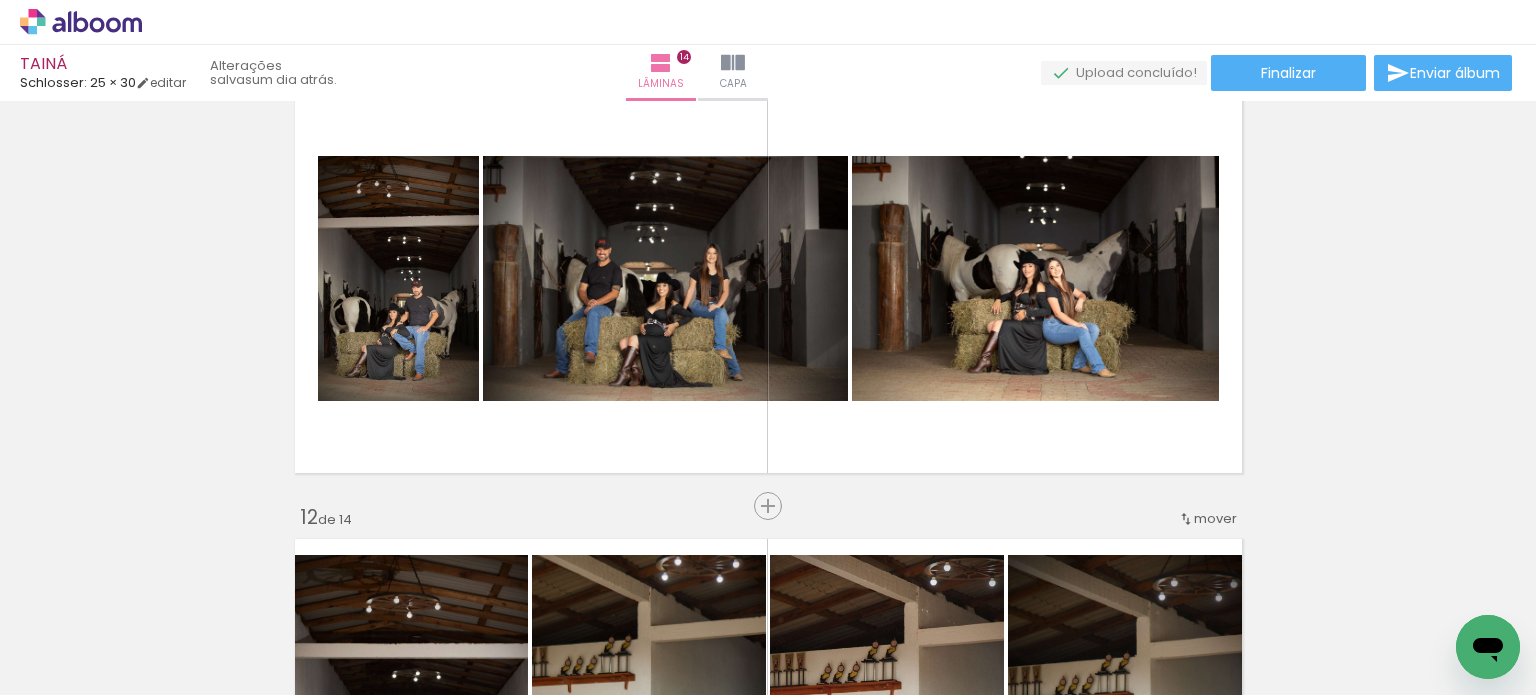 scroll, scrollTop: 4627, scrollLeft: 0, axis: vertical 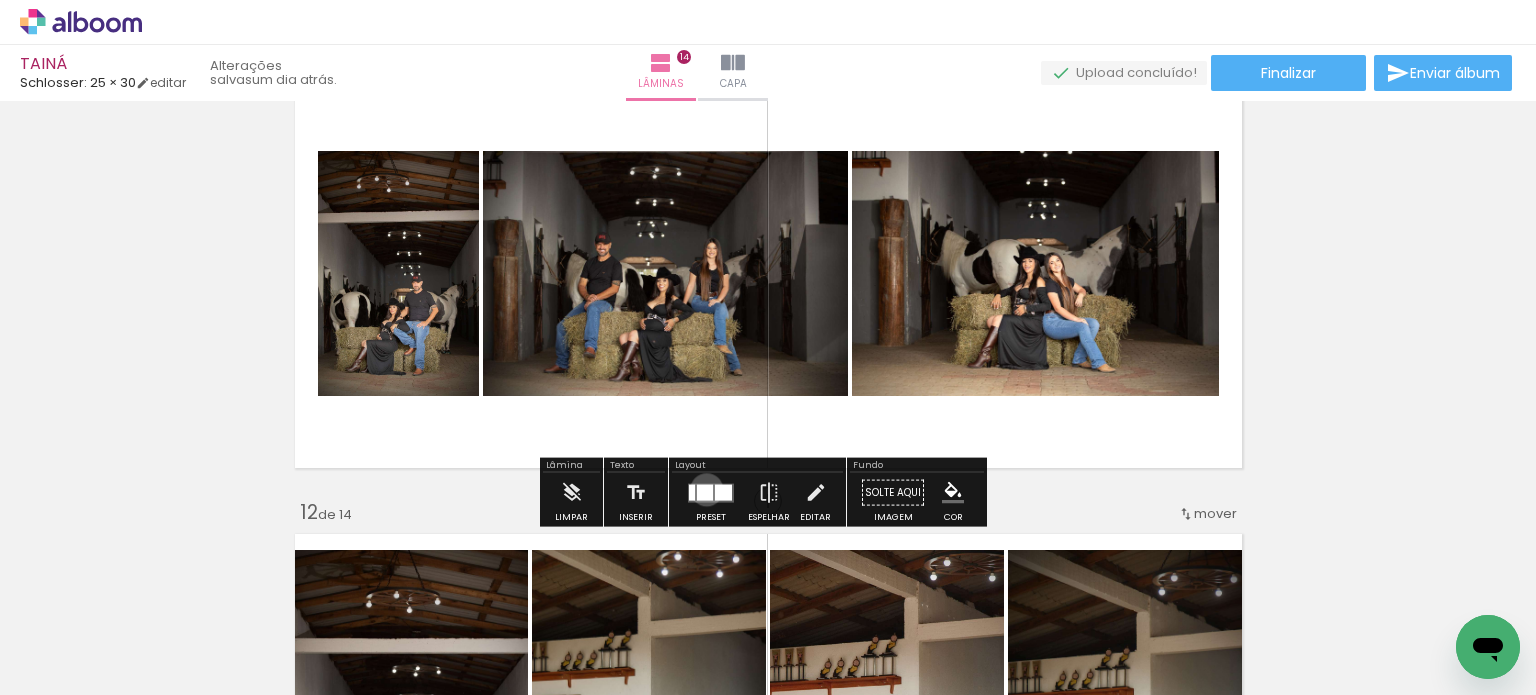 click at bounding box center [705, 492] 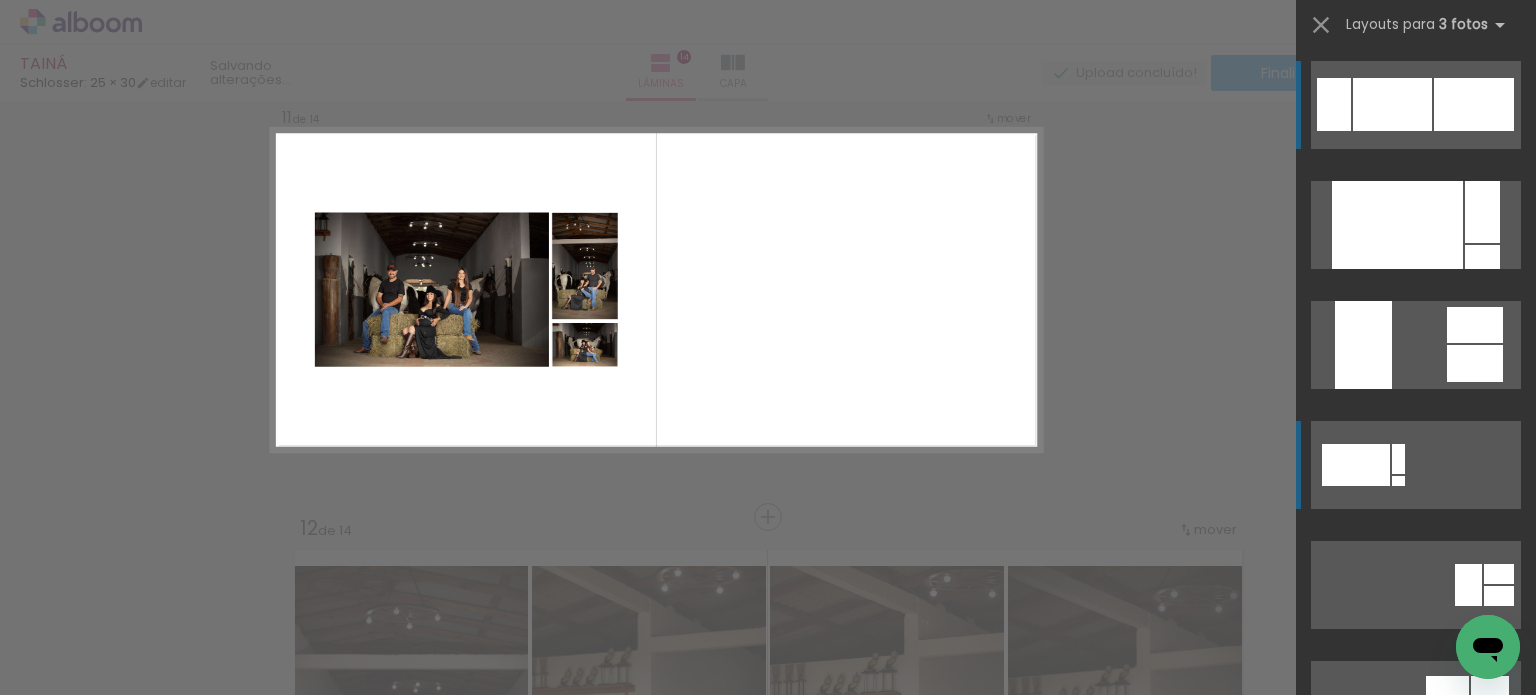 scroll, scrollTop: 4573, scrollLeft: 0, axis: vertical 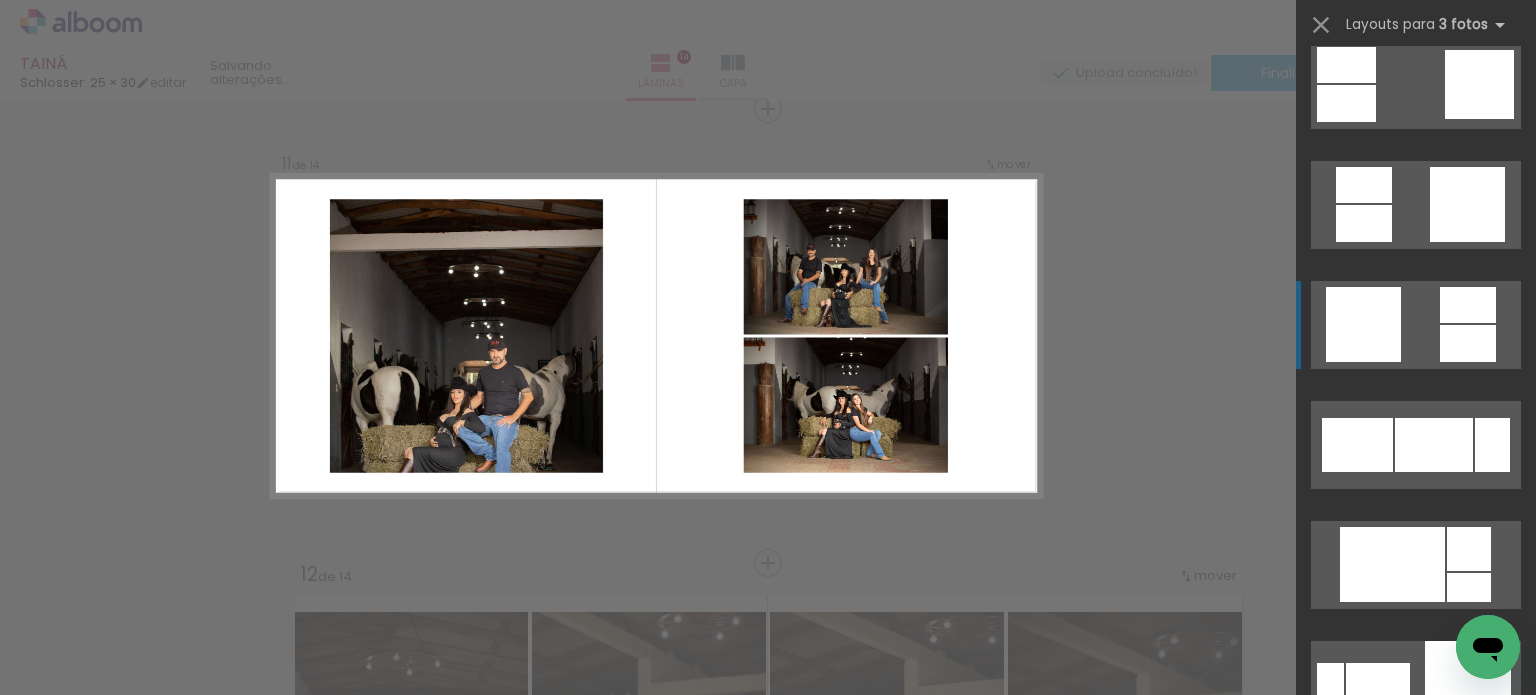 click at bounding box center [1416, 805] 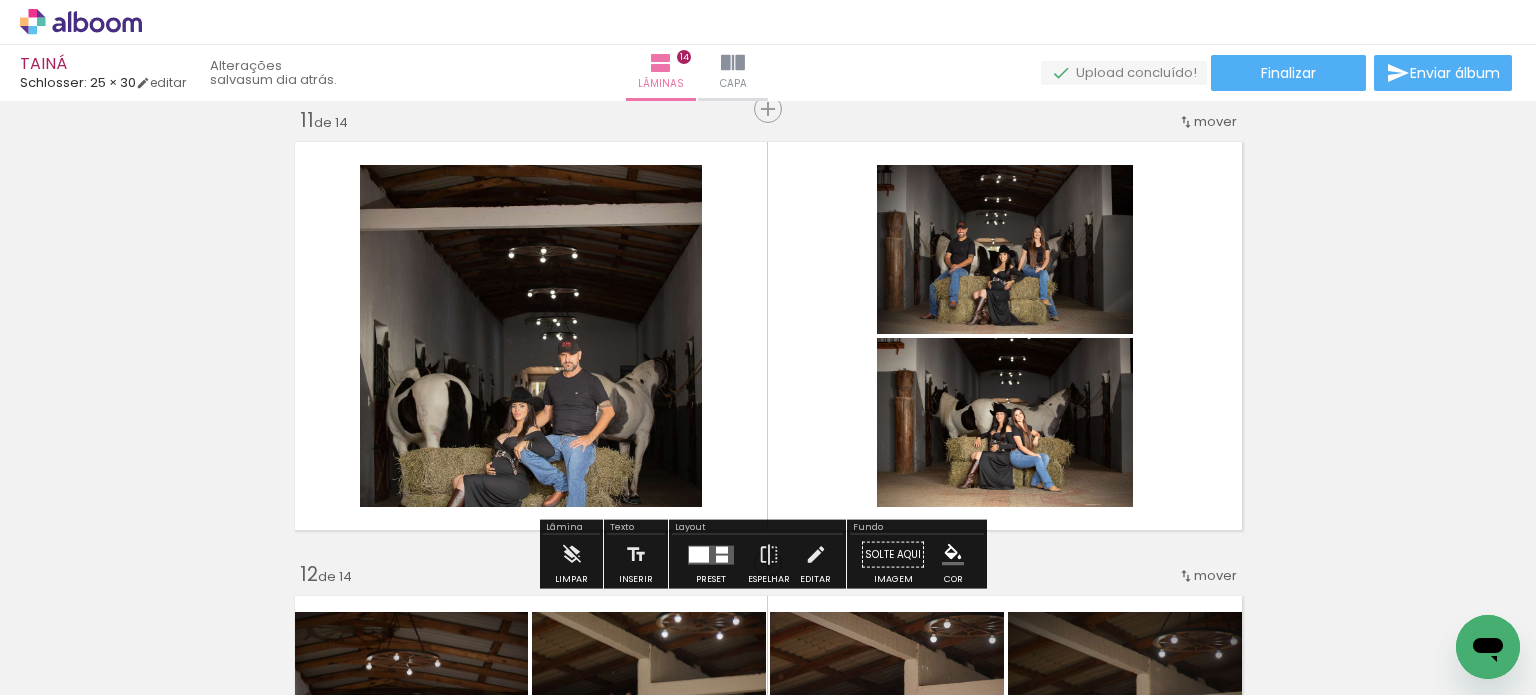 click at bounding box center (768, 336) 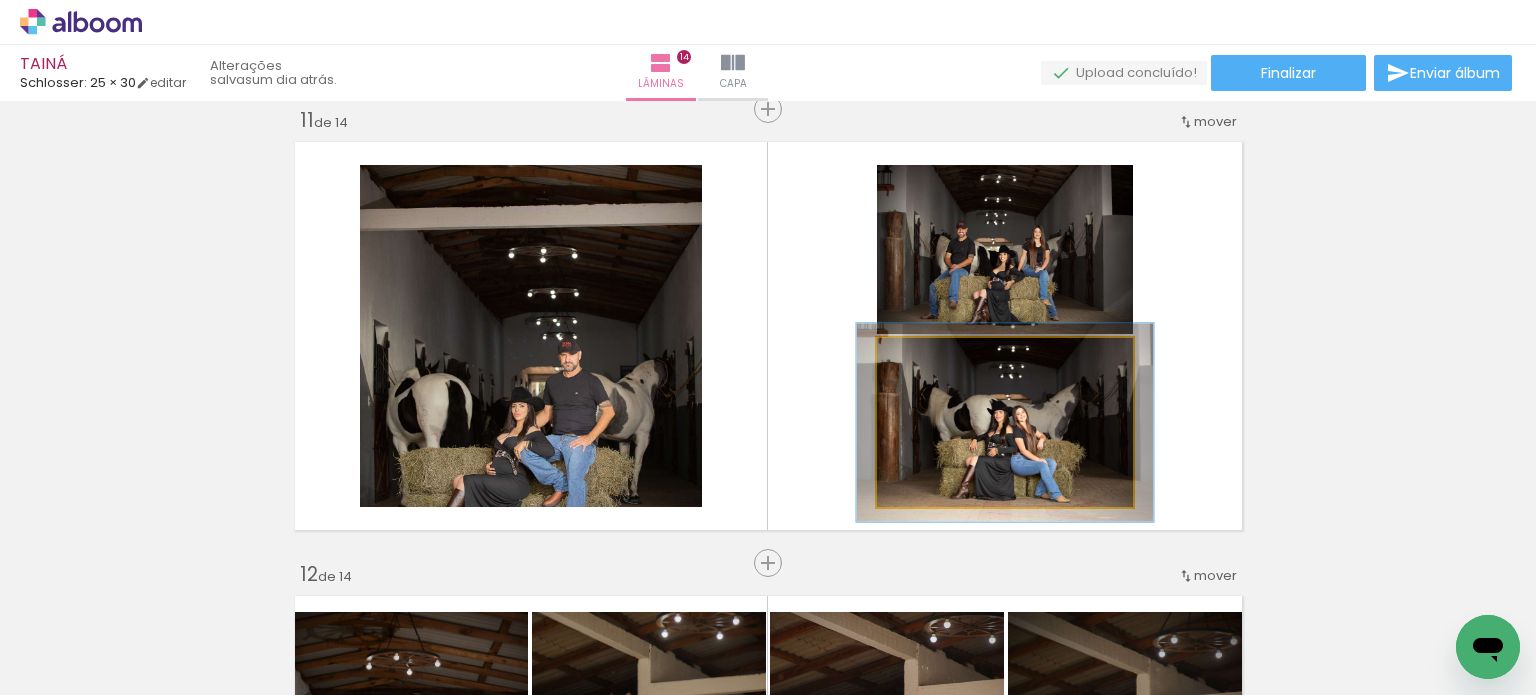 drag, startPoint x: 924, startPoint y: 369, endPoint x: 936, endPoint y: 369, distance: 12 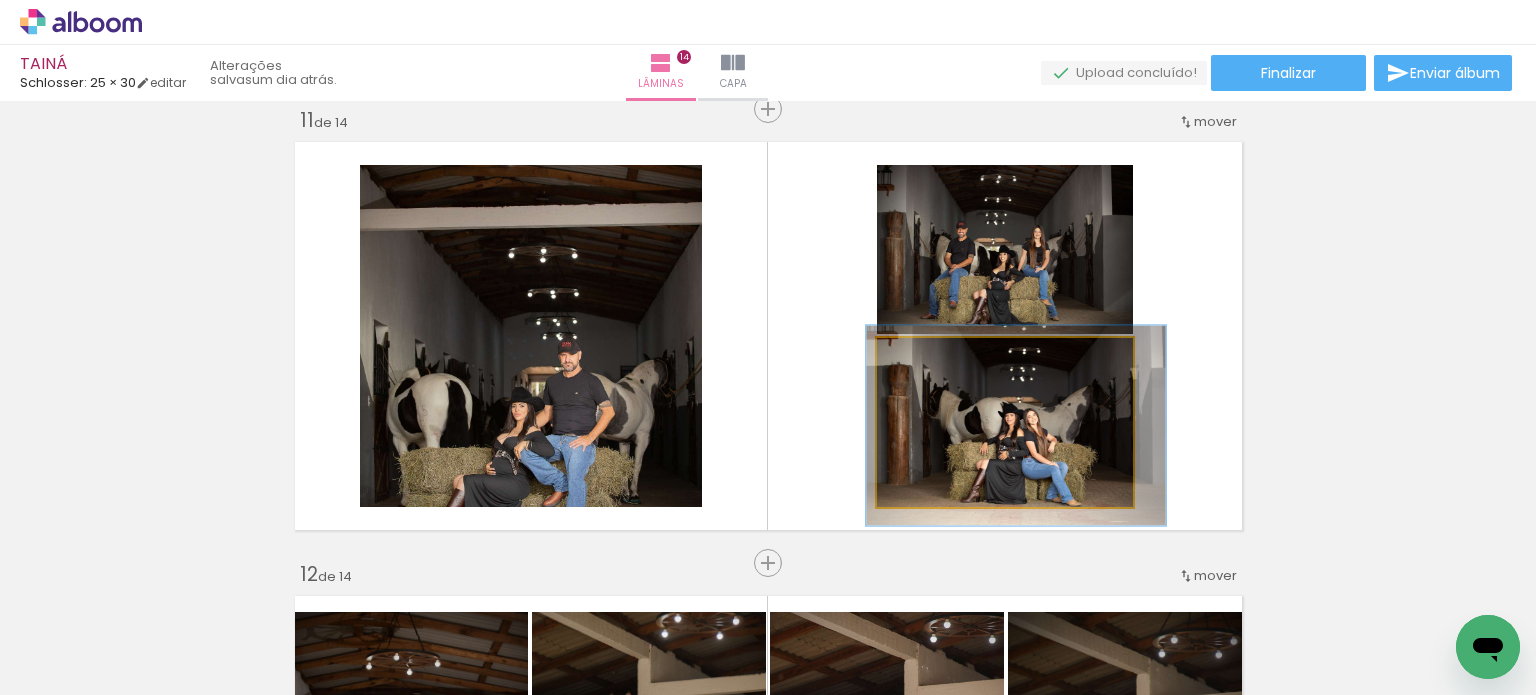 drag, startPoint x: 1033, startPoint y: 419, endPoint x: 1044, endPoint y: 422, distance: 11.401754 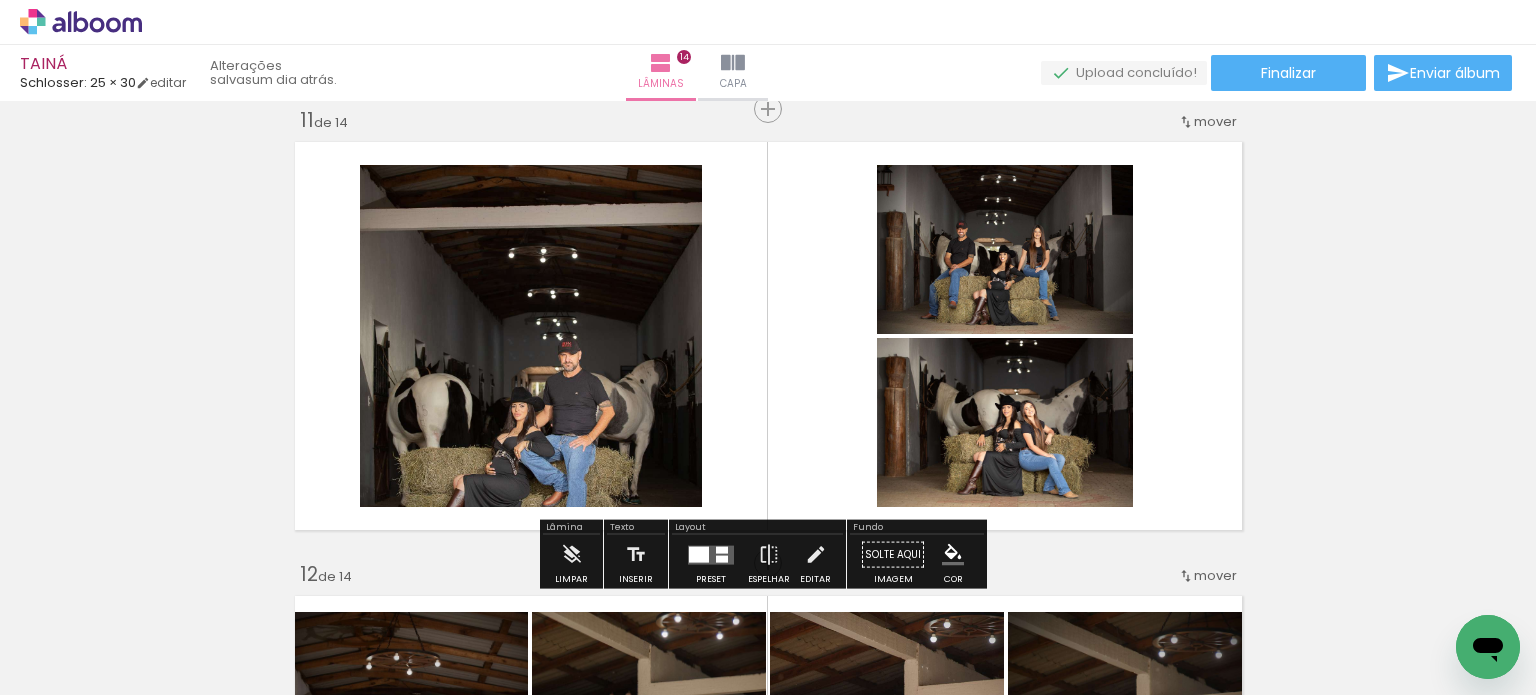 click on "Inserir lâmina 1  de 14  Inserir lâmina 2  de 14  Inserir lâmina 3  de 14  Inserir lâmina 4  de 14  Inserir lâmina 5  de 14  Inserir lâmina 6  de 14  Inserir lâmina 7  de 14  Inserir lâmina 8  de 14  Inserir lâmina 9  de 14  Inserir lâmina 10  de 14  Inserir lâmina 11  de 14  Inserir lâmina 12  de 14  Inserir lâmina 13  de 14  Inserir lâmina 14  de 14" at bounding box center (768, -1052) 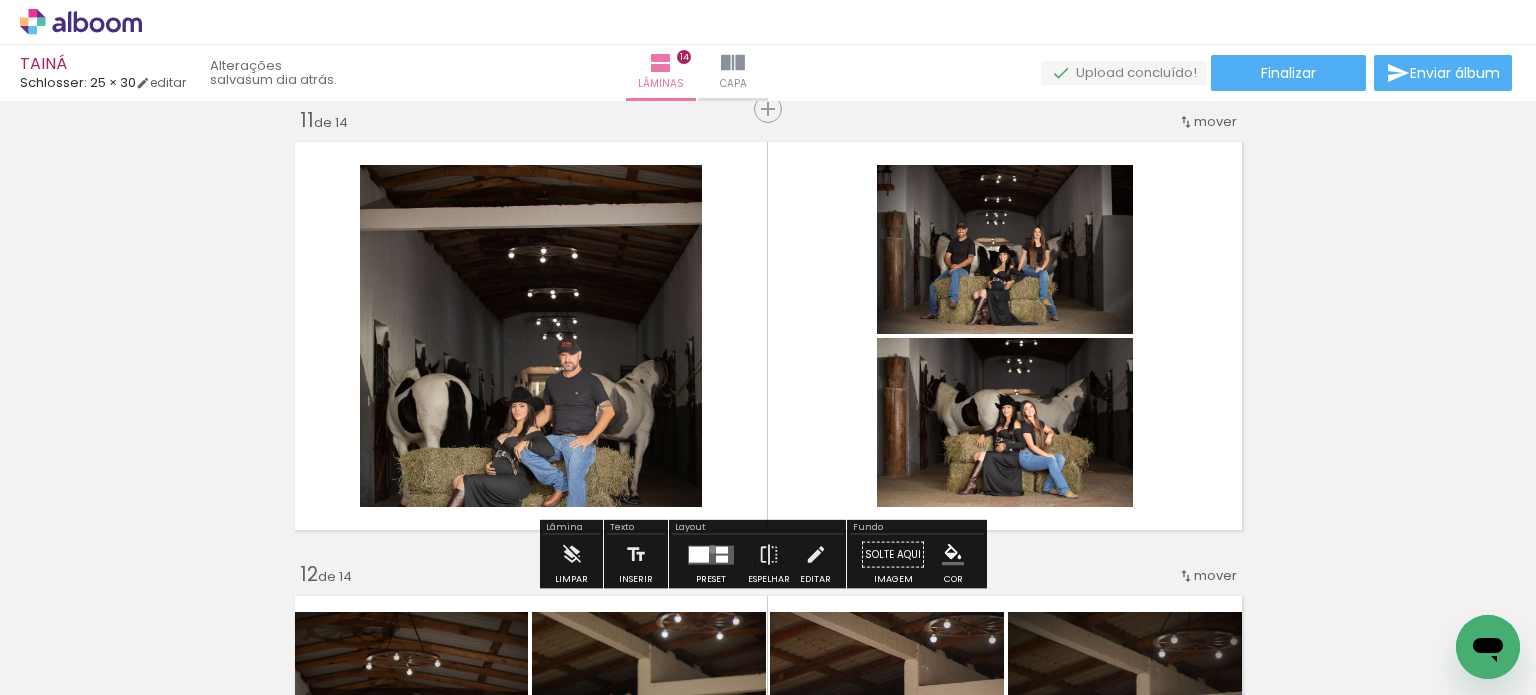 click at bounding box center [711, 554] 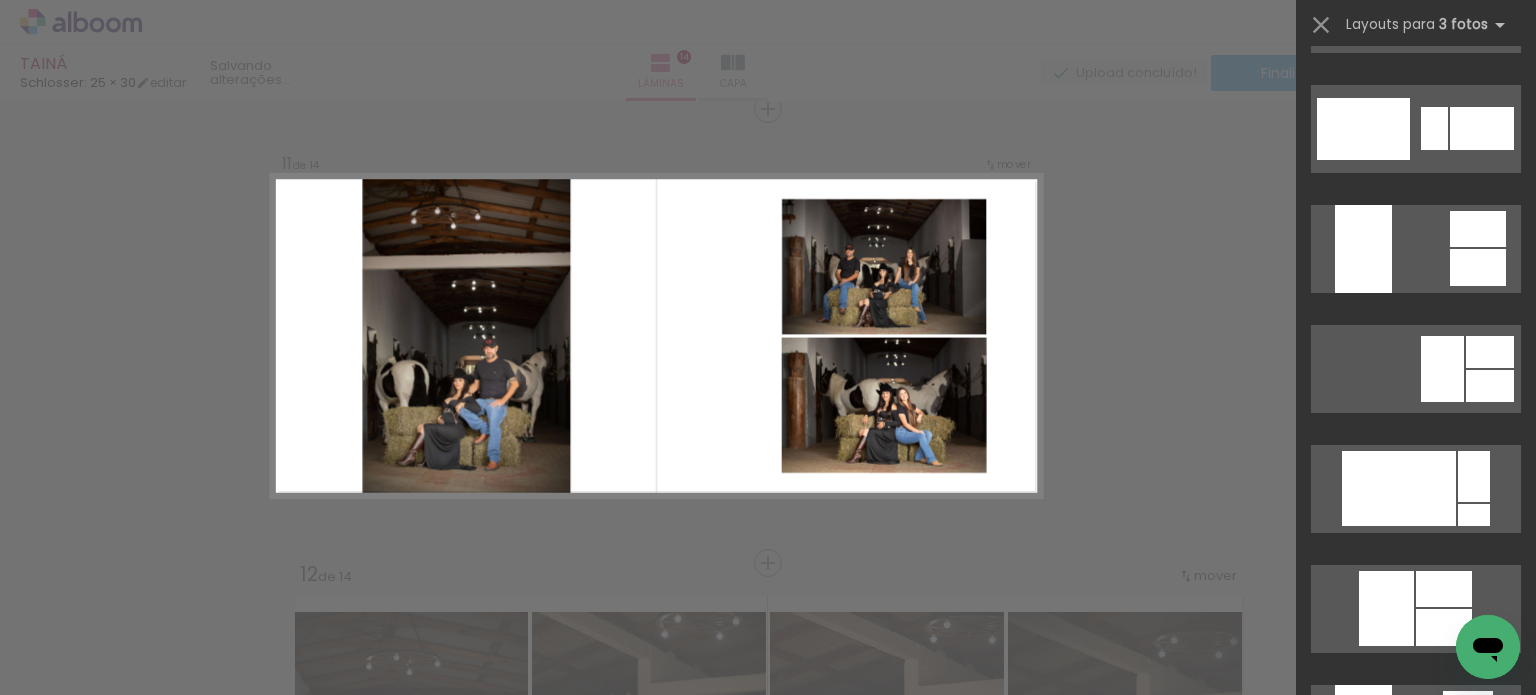 scroll, scrollTop: 2760, scrollLeft: 0, axis: vertical 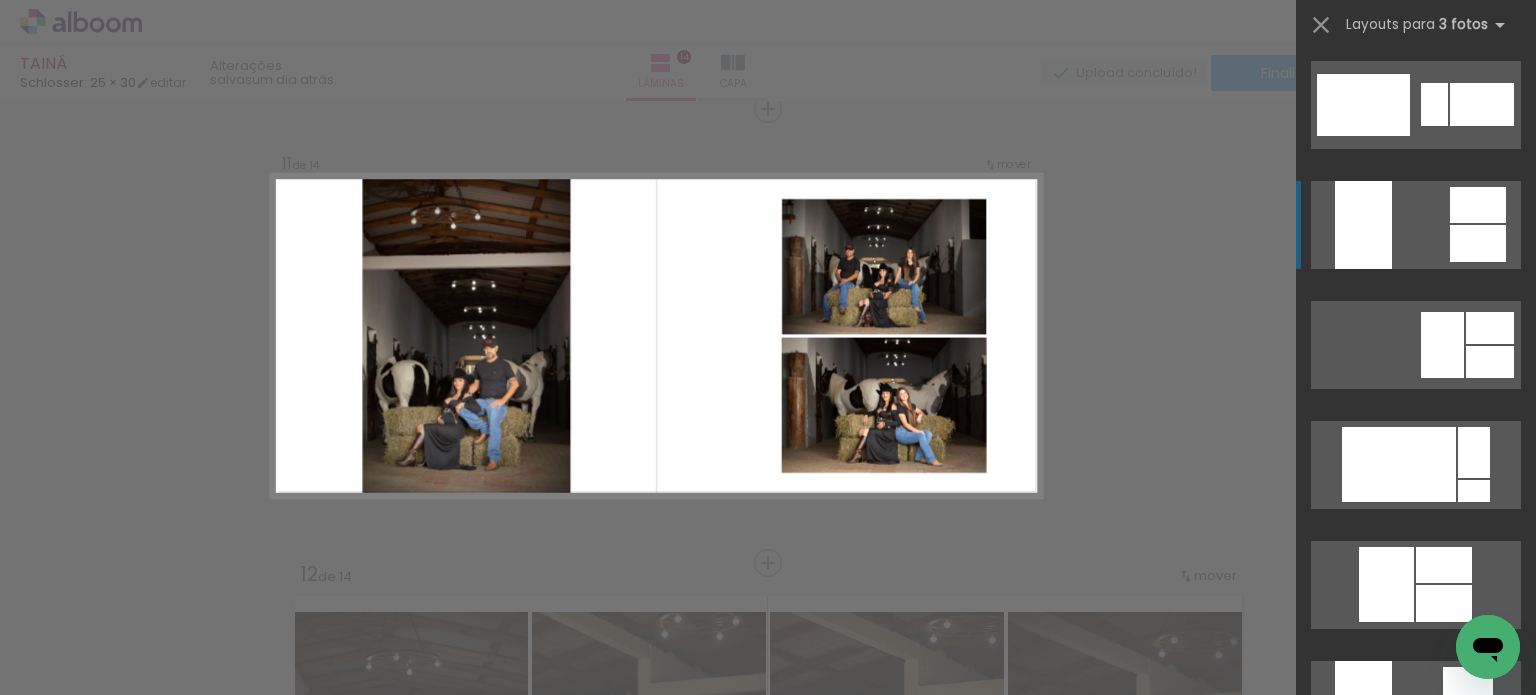 click at bounding box center [1416, -375] 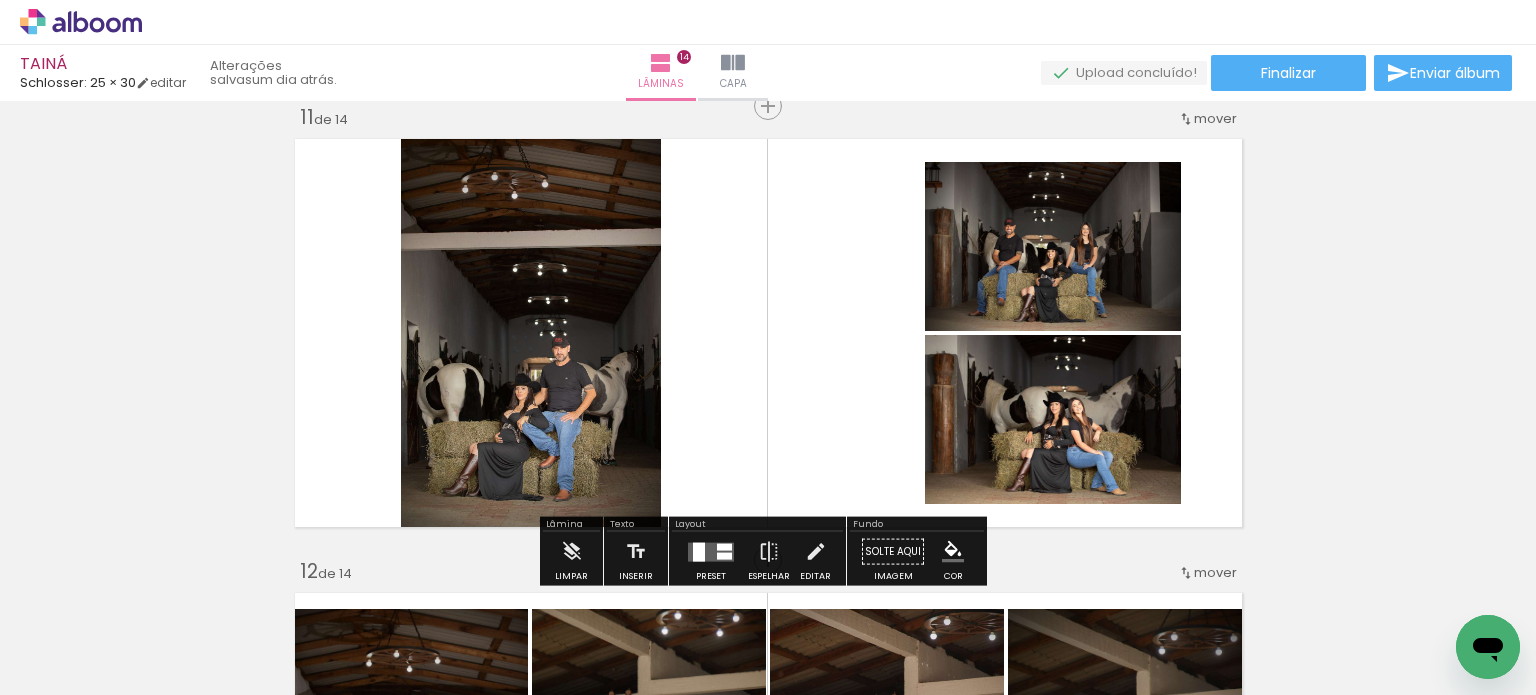 scroll, scrollTop: 4565, scrollLeft: 0, axis: vertical 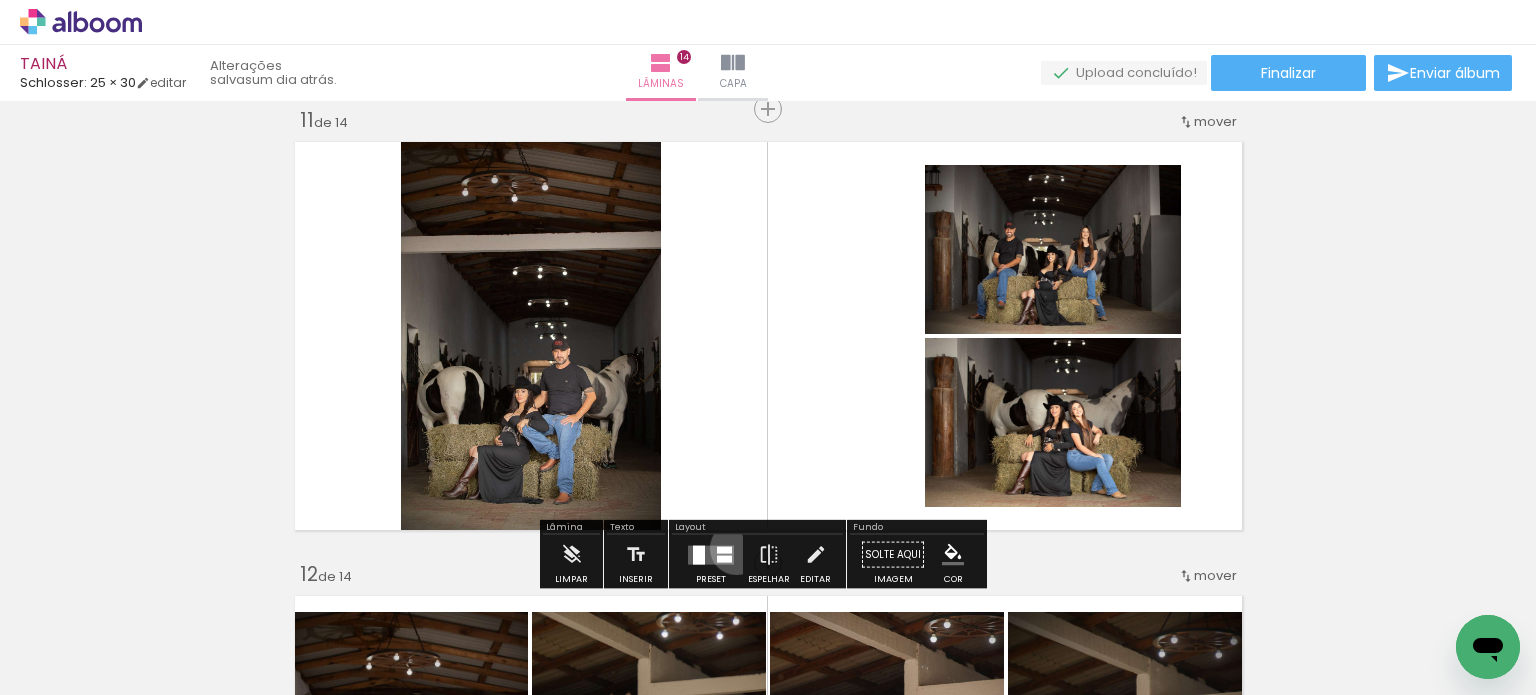 click at bounding box center (711, 555) 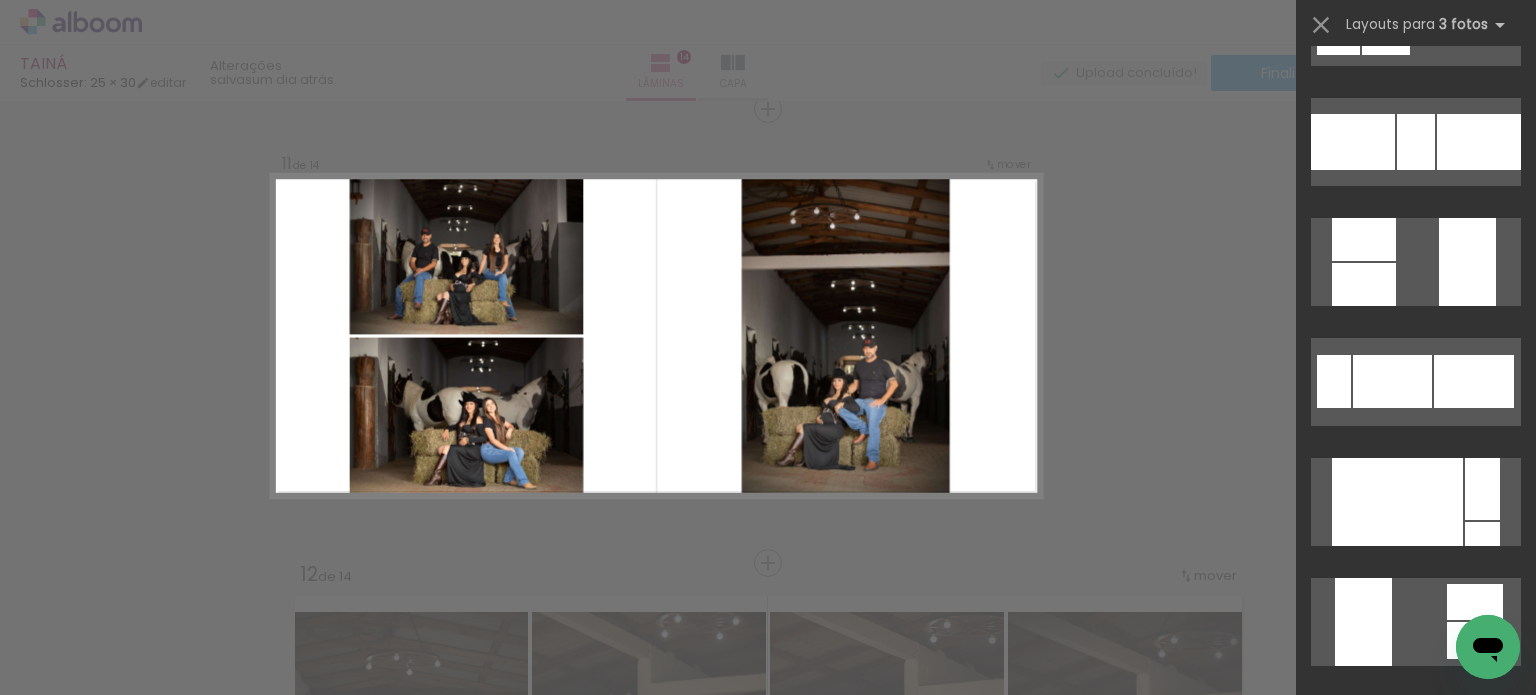 scroll, scrollTop: 600, scrollLeft: 0, axis: vertical 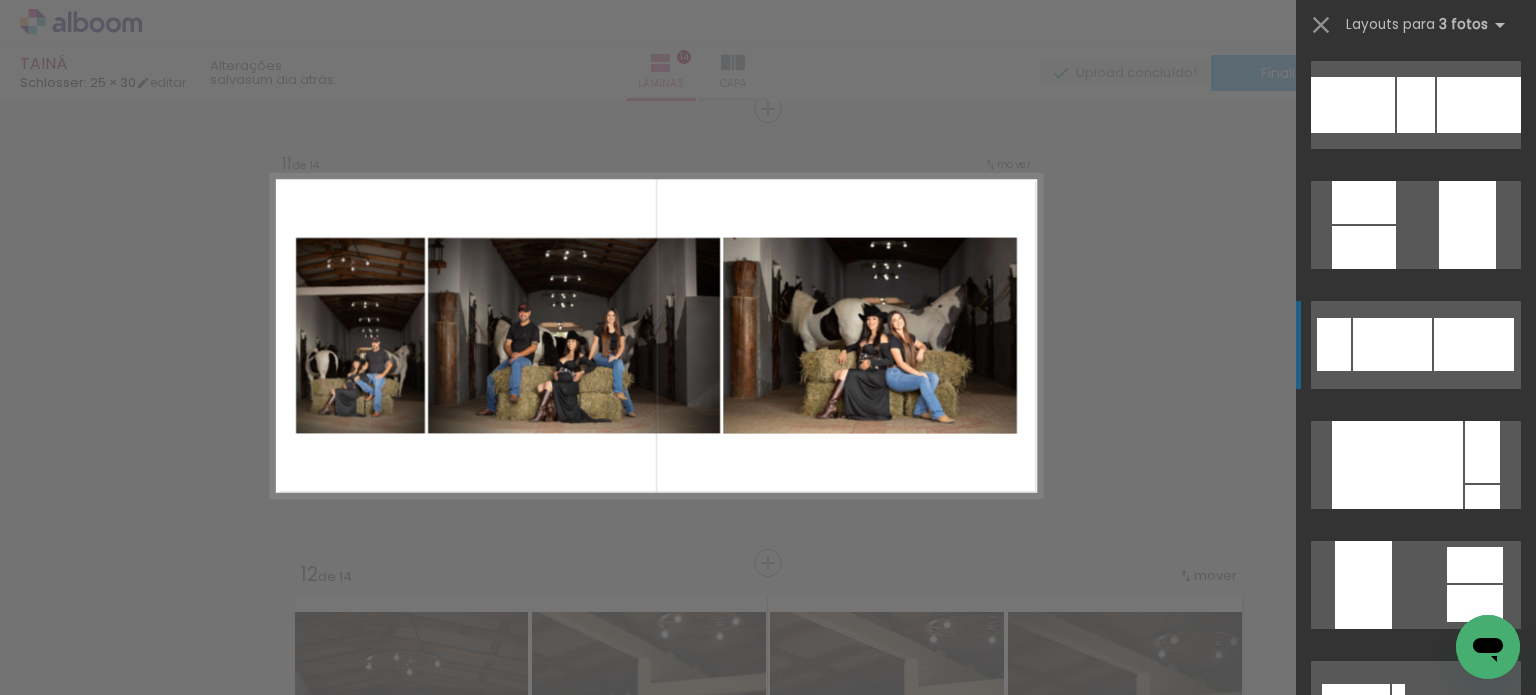 click at bounding box center [1416, 105] 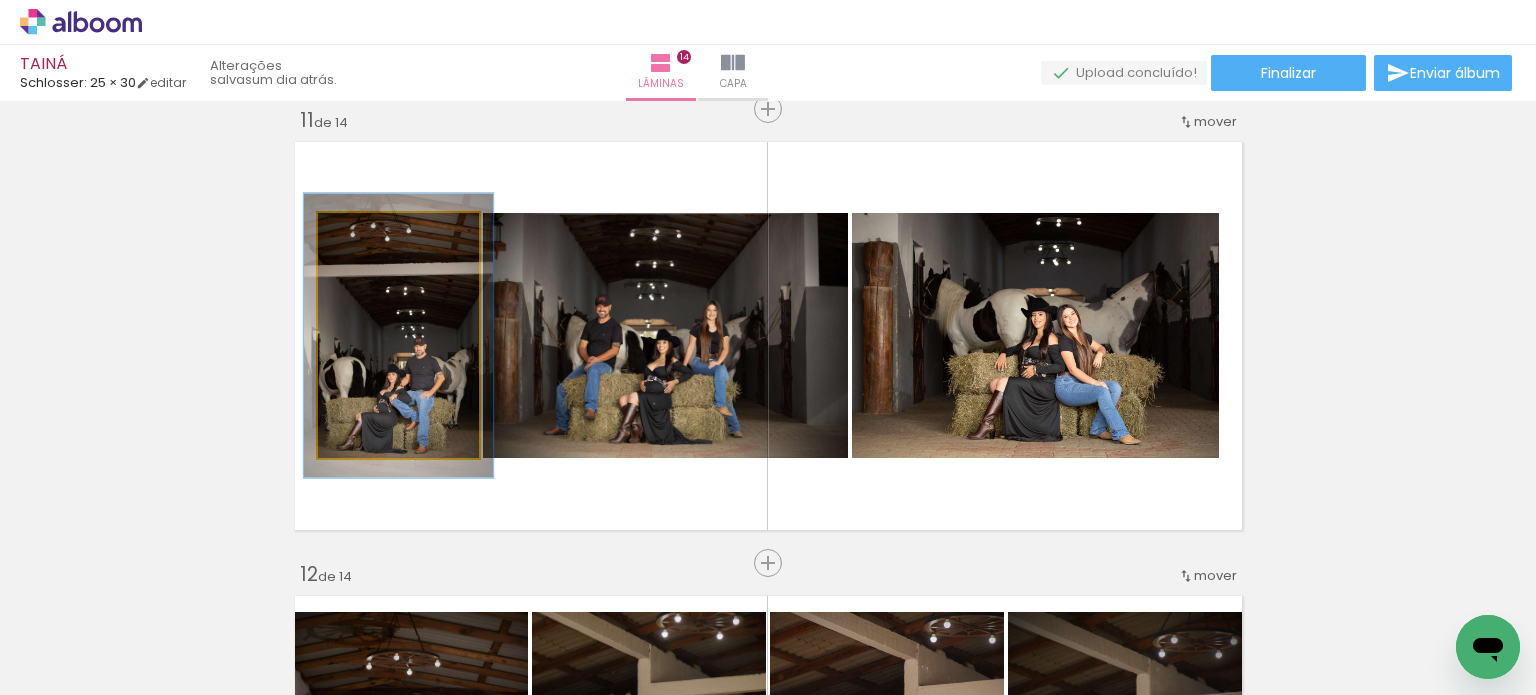 drag, startPoint x: 356, startPoint y: 235, endPoint x: 367, endPoint y: 237, distance: 11.18034 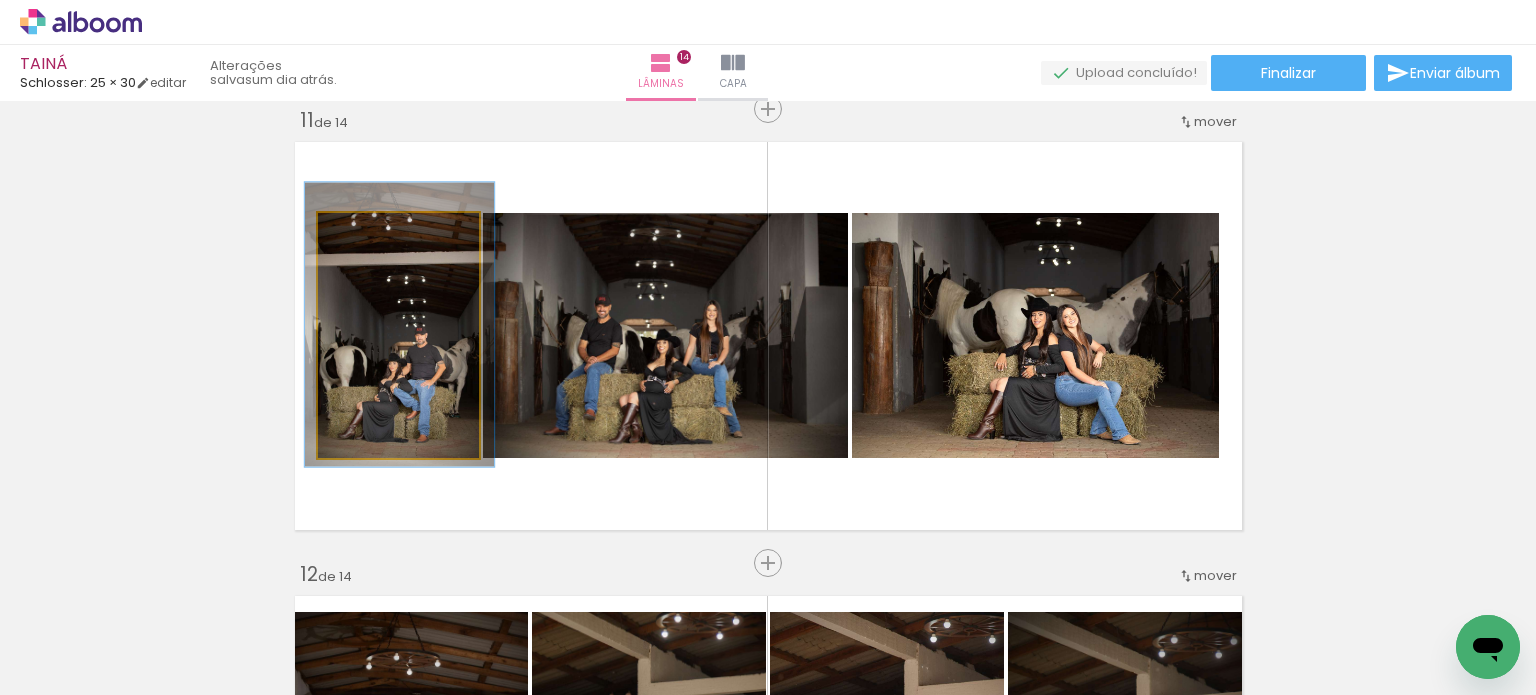 drag, startPoint x: 396, startPoint y: 376, endPoint x: 397, endPoint y: 365, distance: 11.045361 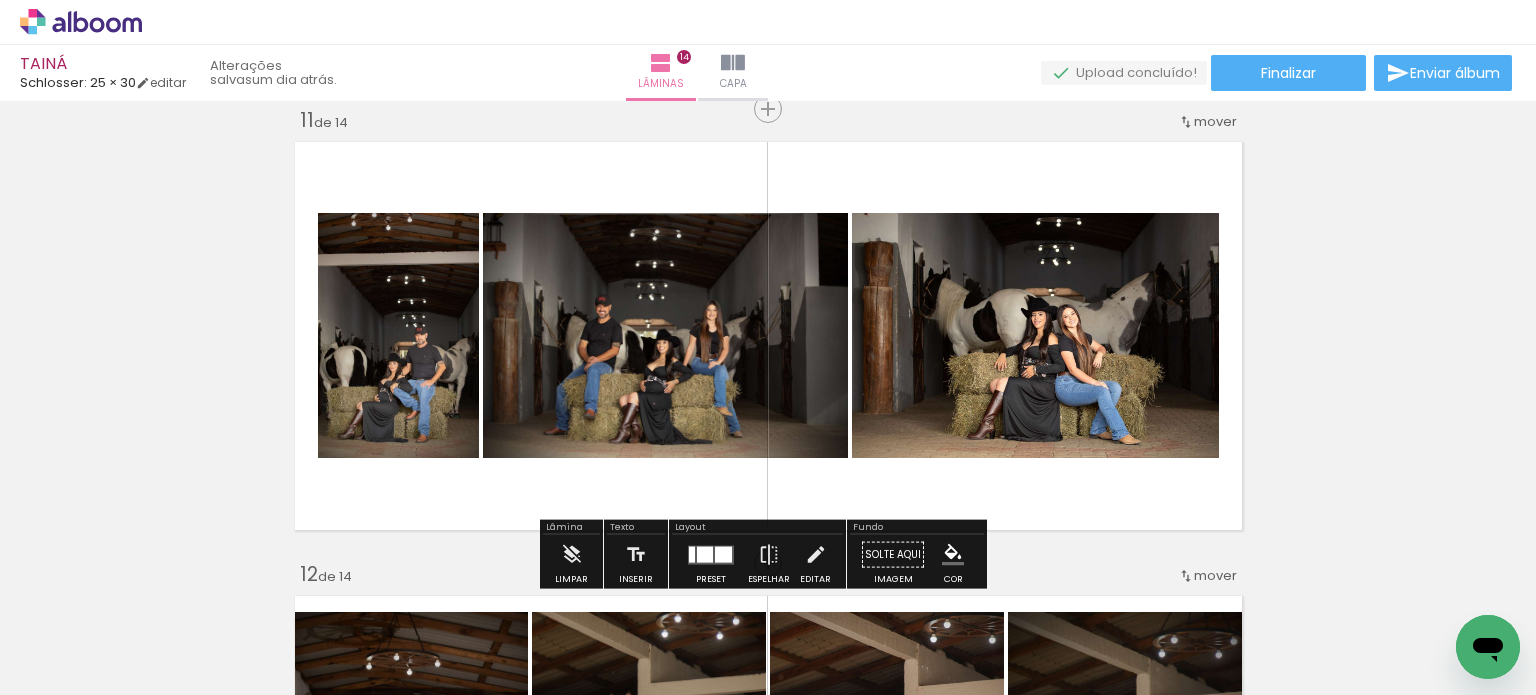 click on "Inserir lâmina 1  de 14  Inserir lâmina 2  de 14  Inserir lâmina 3  de 14  Inserir lâmina 4  de 14  Inserir lâmina 5  de 14  Inserir lâmina 6  de 14  Inserir lâmina 7  de 14  Inserir lâmina 8  de 14  Inserir lâmina 9  de 14  Inserir lâmina 10  de 14  Inserir lâmina 11  de 14  Inserir lâmina 12  de 14  Inserir lâmina 13  de 14  Inserir lâmina 14  de 14" at bounding box center (768, -1052) 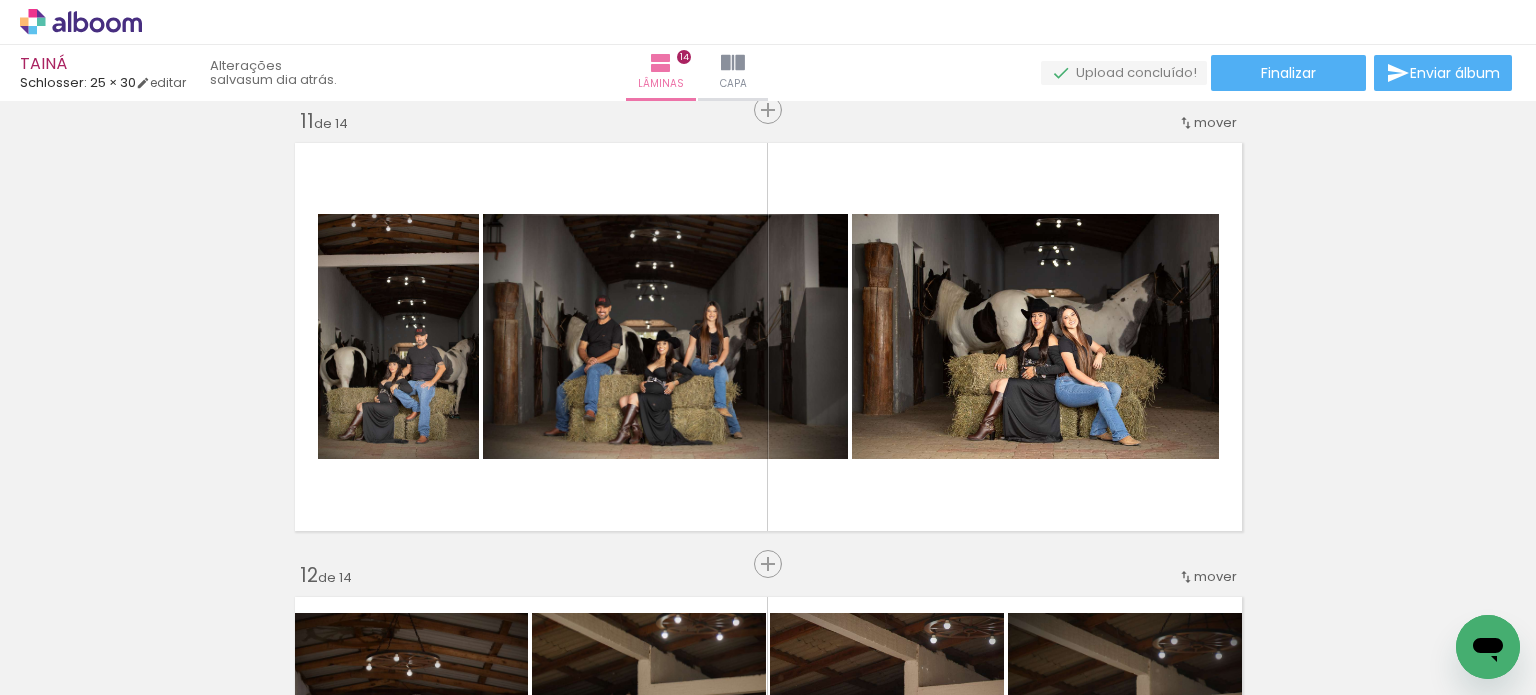 scroll, scrollTop: 4665, scrollLeft: 0, axis: vertical 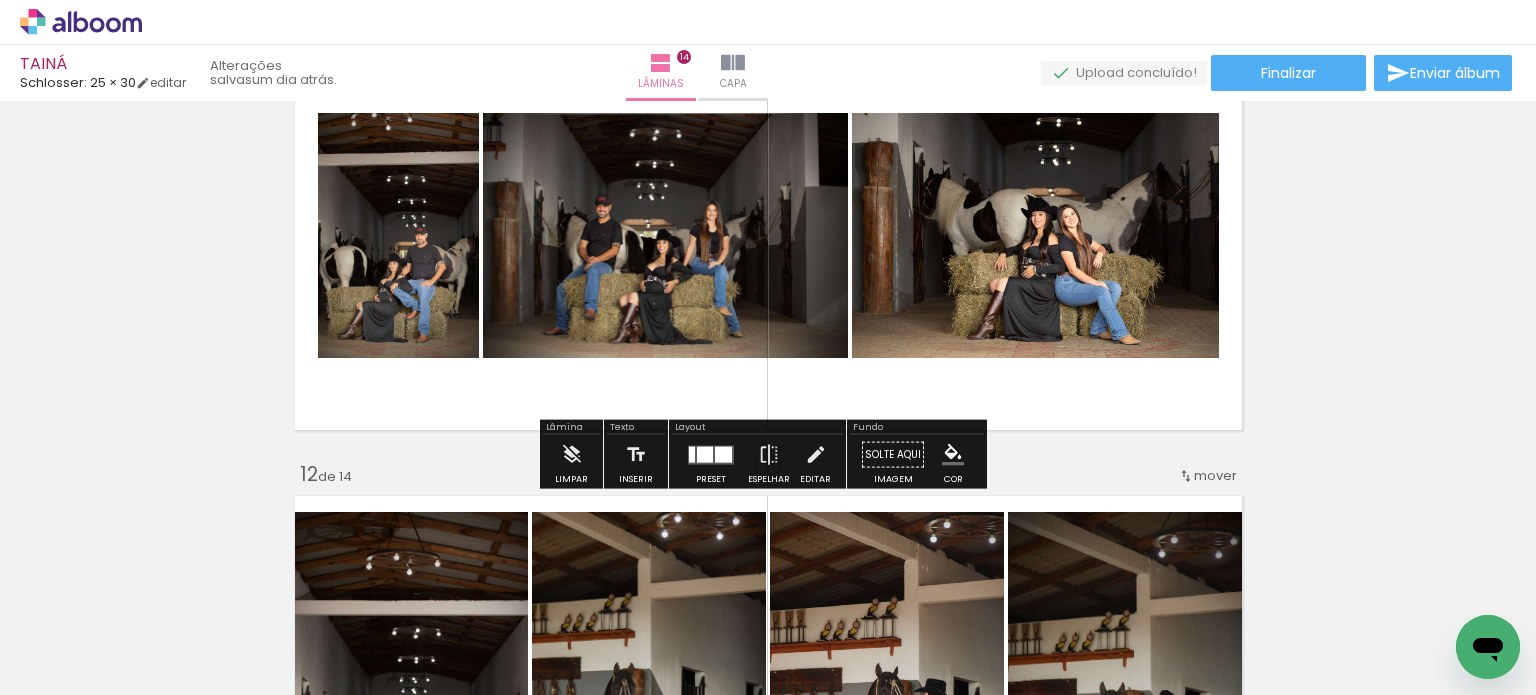 click at bounding box center (711, 455) 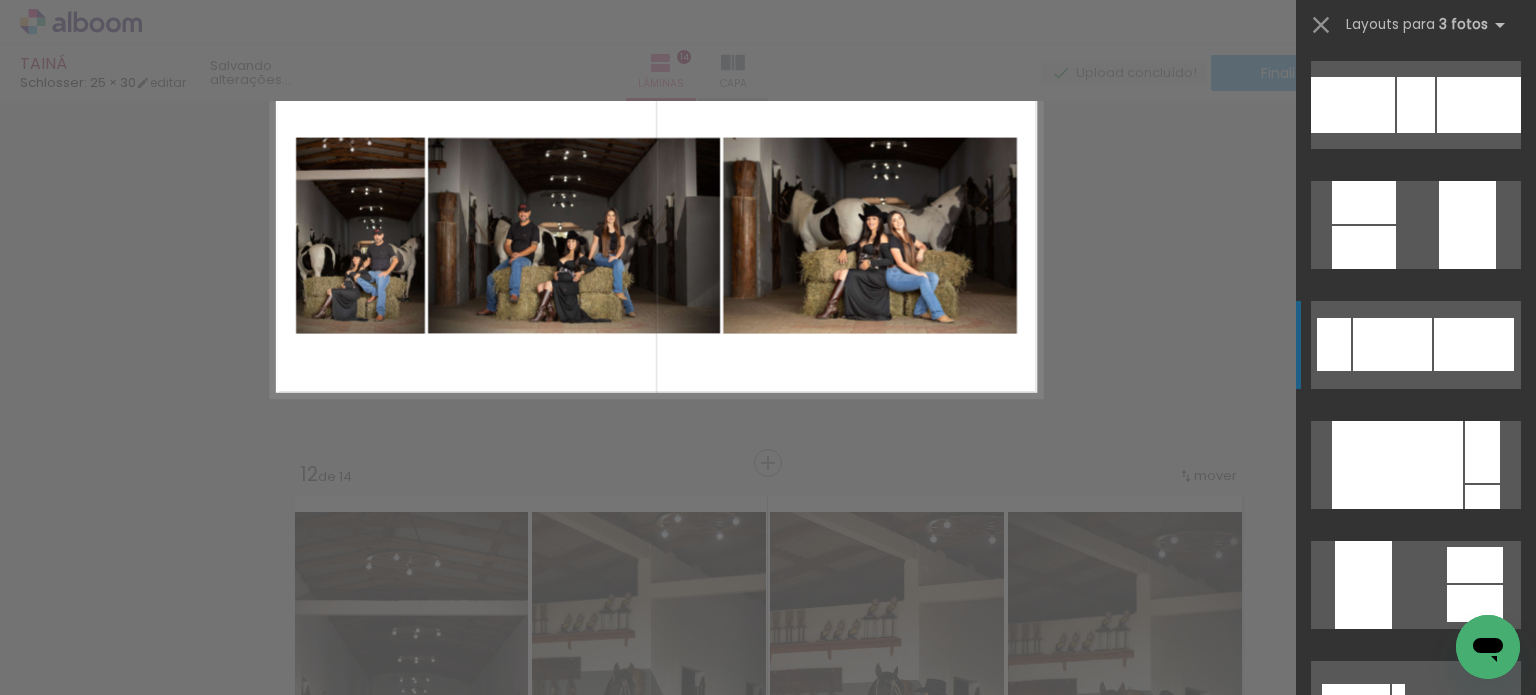 scroll, scrollTop: 840, scrollLeft: 0, axis: vertical 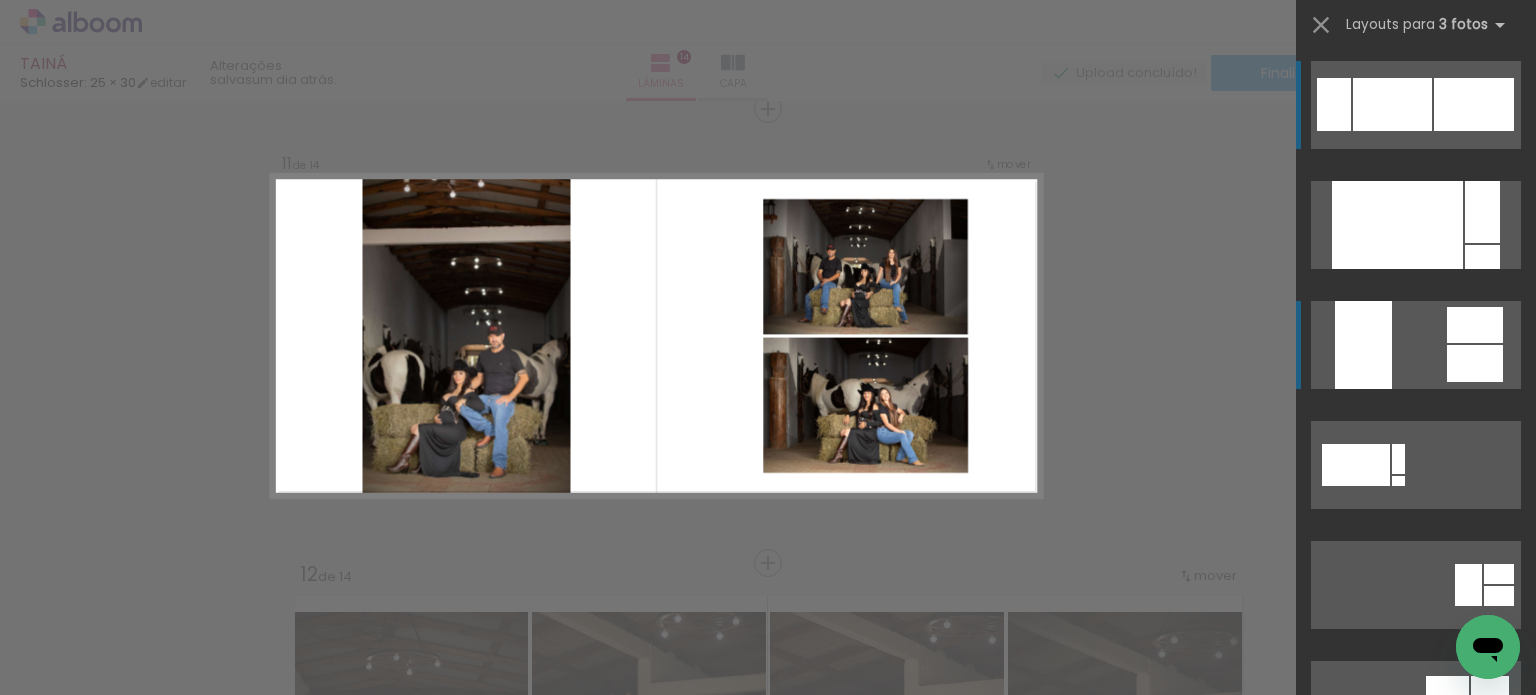 click at bounding box center [1416, -615] 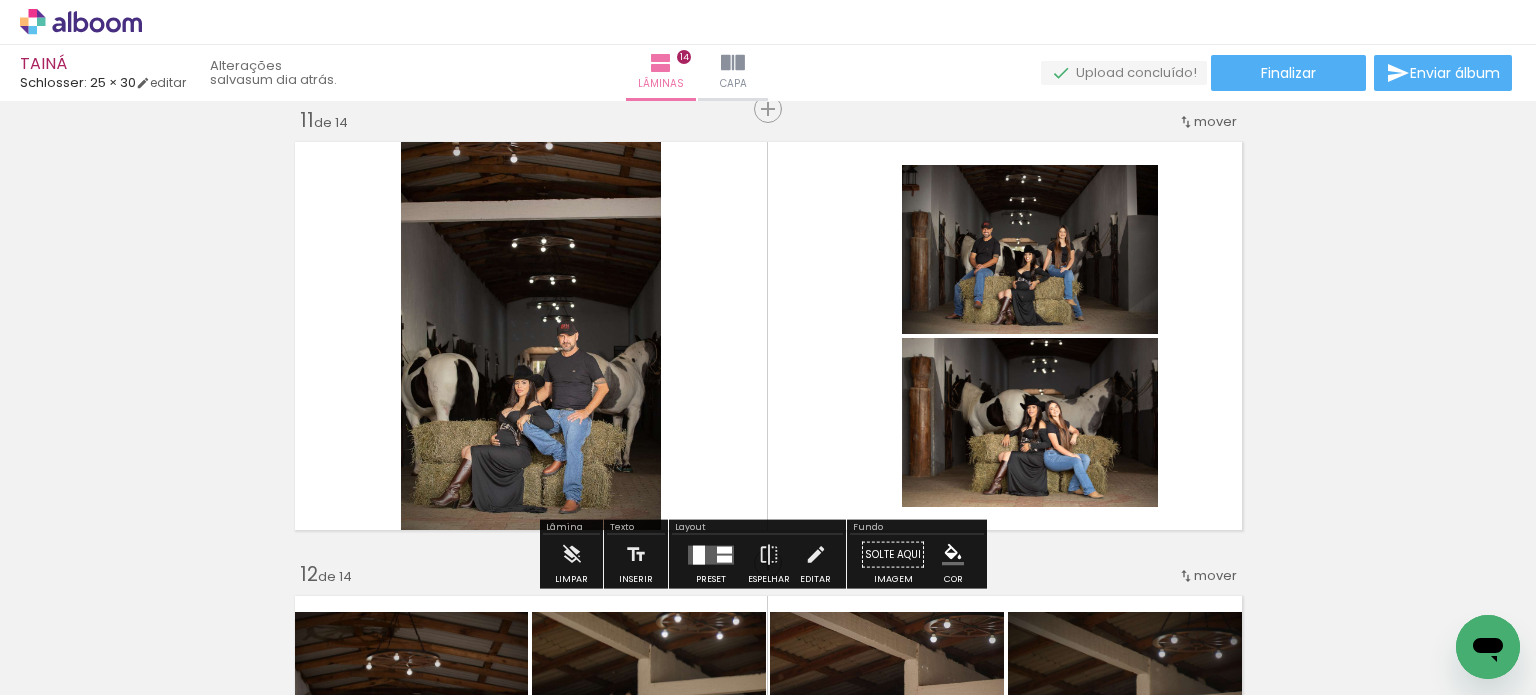 click on "Inserir lâmina 1  de 14  Inserir lâmina 2  de 14  Inserir lâmina 3  de 14  Inserir lâmina 4  de 14  Inserir lâmina 5  de 14  Inserir lâmina 6  de 14  Inserir lâmina 7  de 14  Inserir lâmina 8  de 14  Inserir lâmina 9  de 14  Inserir lâmina 10  de 14  Inserir lâmina 11  de 14  Inserir lâmina 12  de 14  Inserir lâmina 13  de 14  Inserir lâmina 14  de 14" at bounding box center [768, -1052] 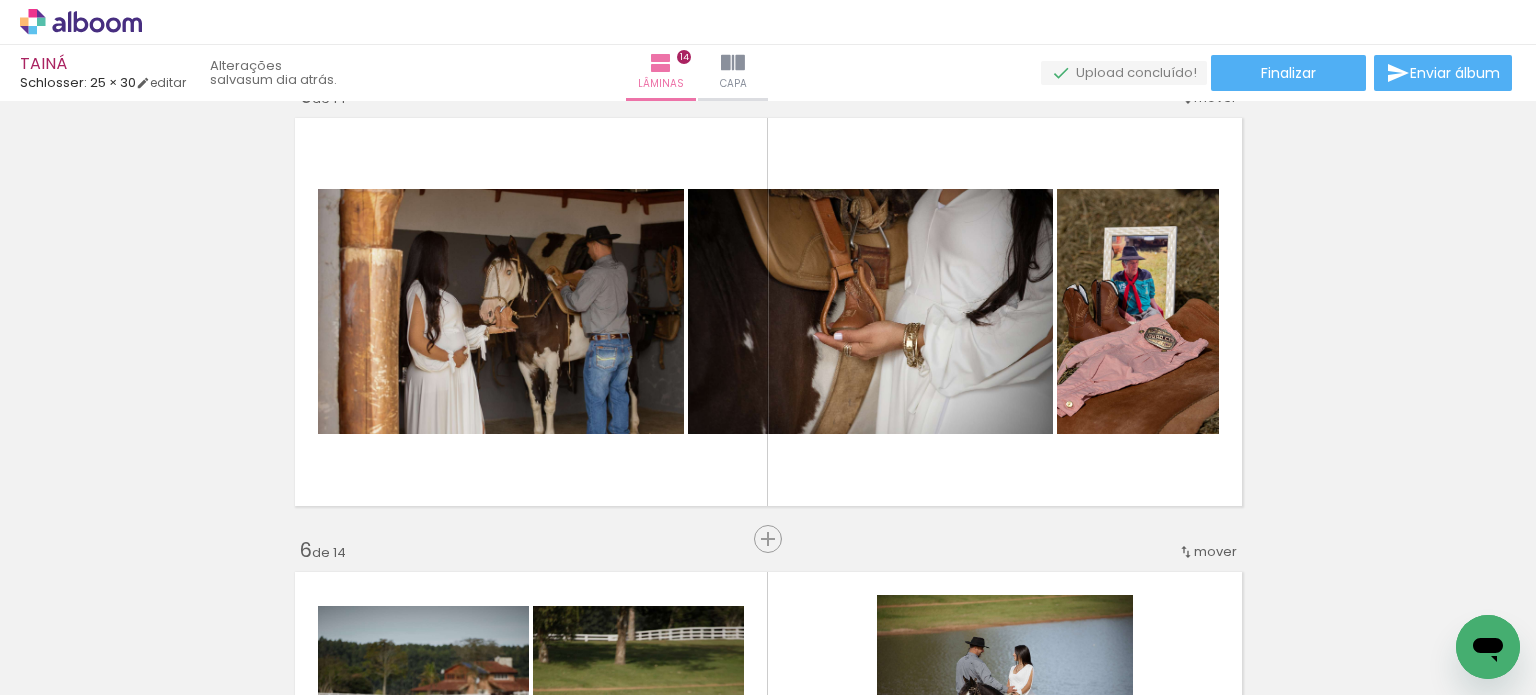 scroll, scrollTop: 1265, scrollLeft: 0, axis: vertical 